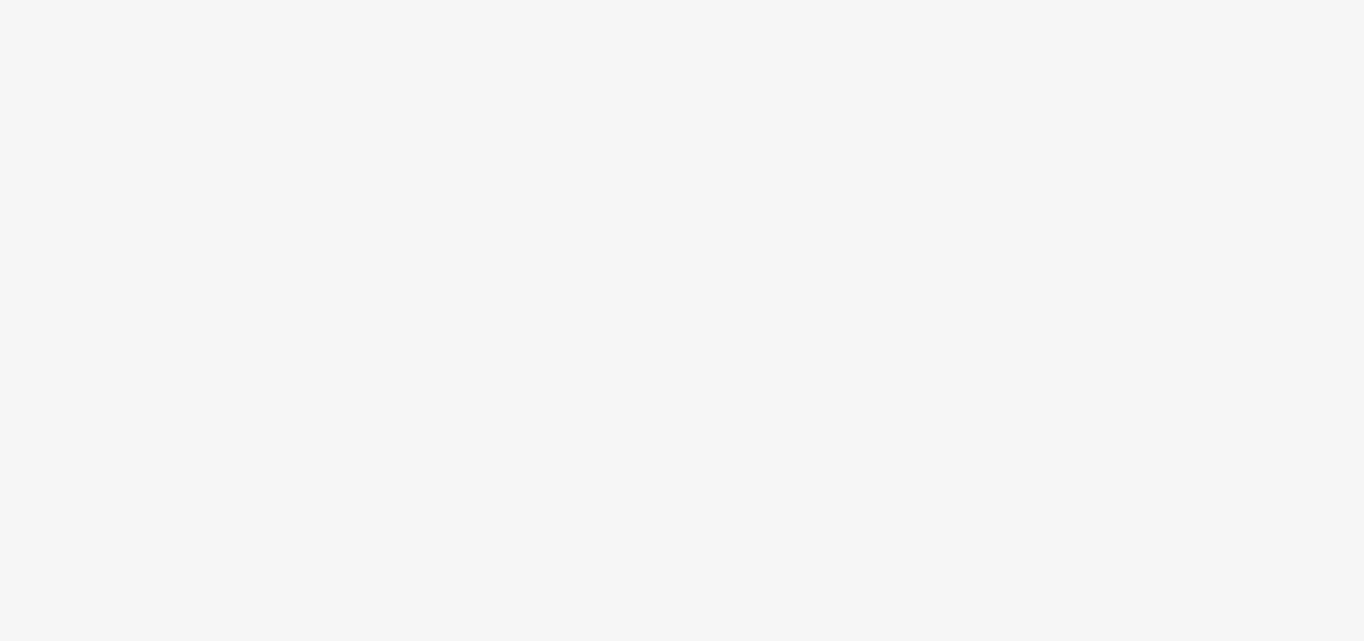 scroll, scrollTop: 0, scrollLeft: 0, axis: both 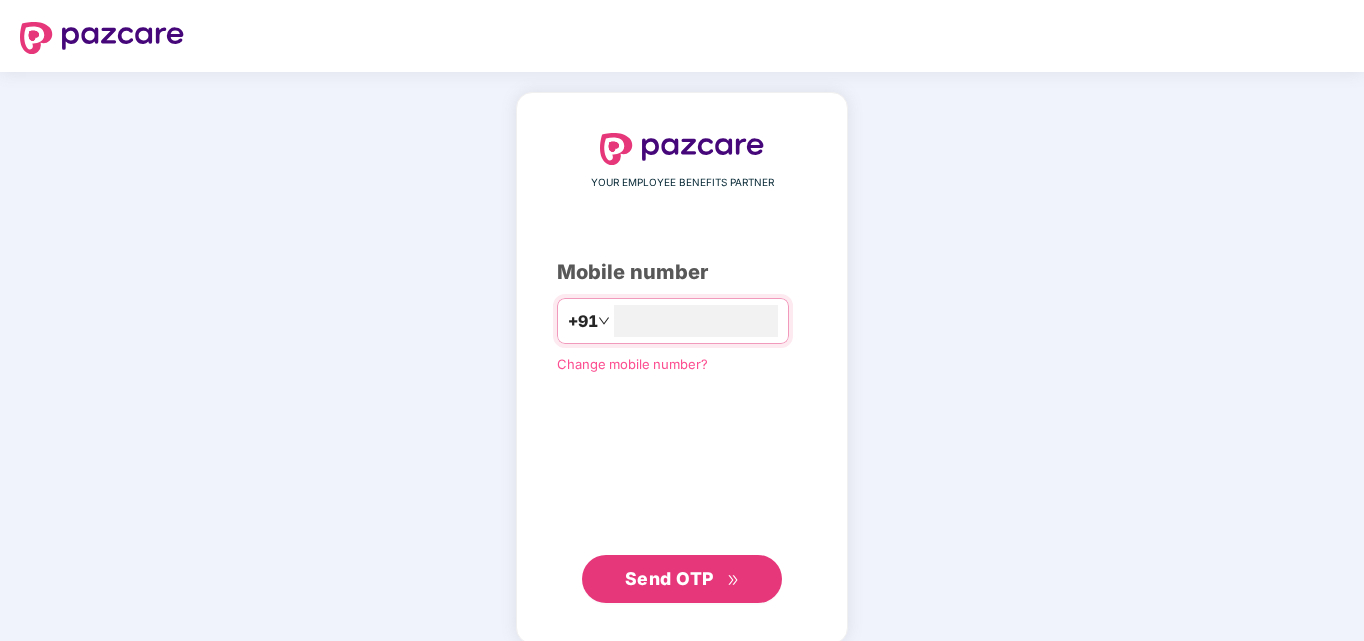type on "**********" 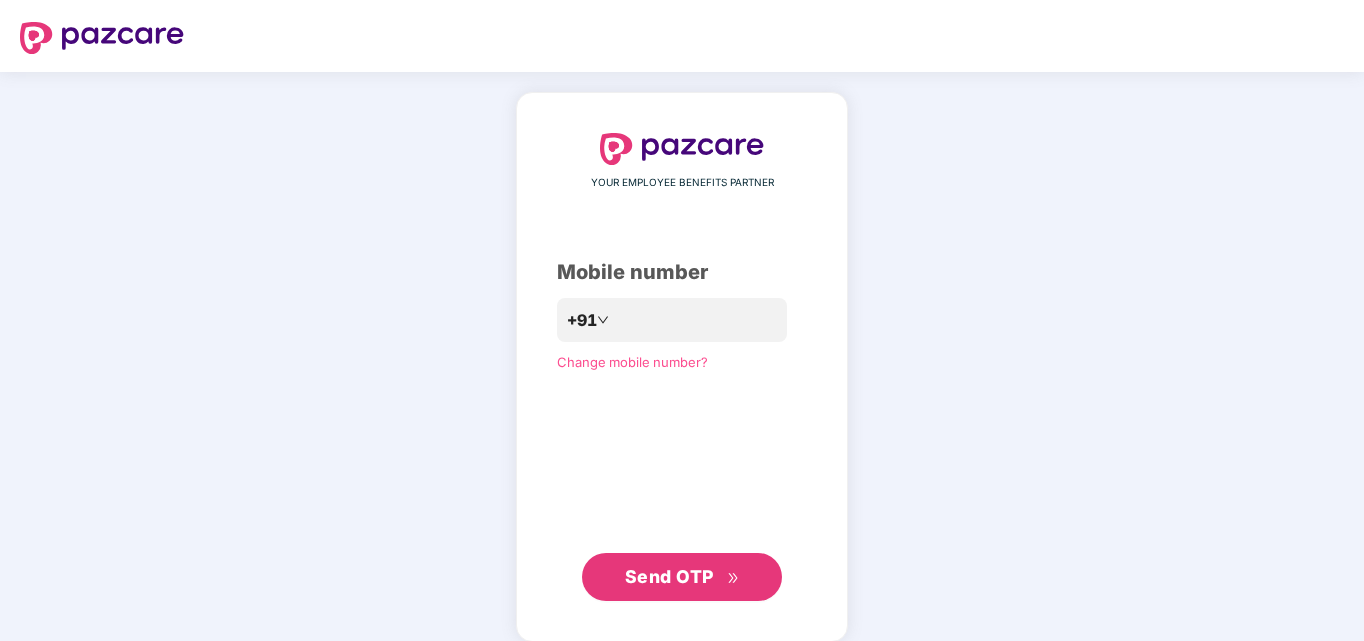 click on "Send OTP" at bounding box center (669, 576) 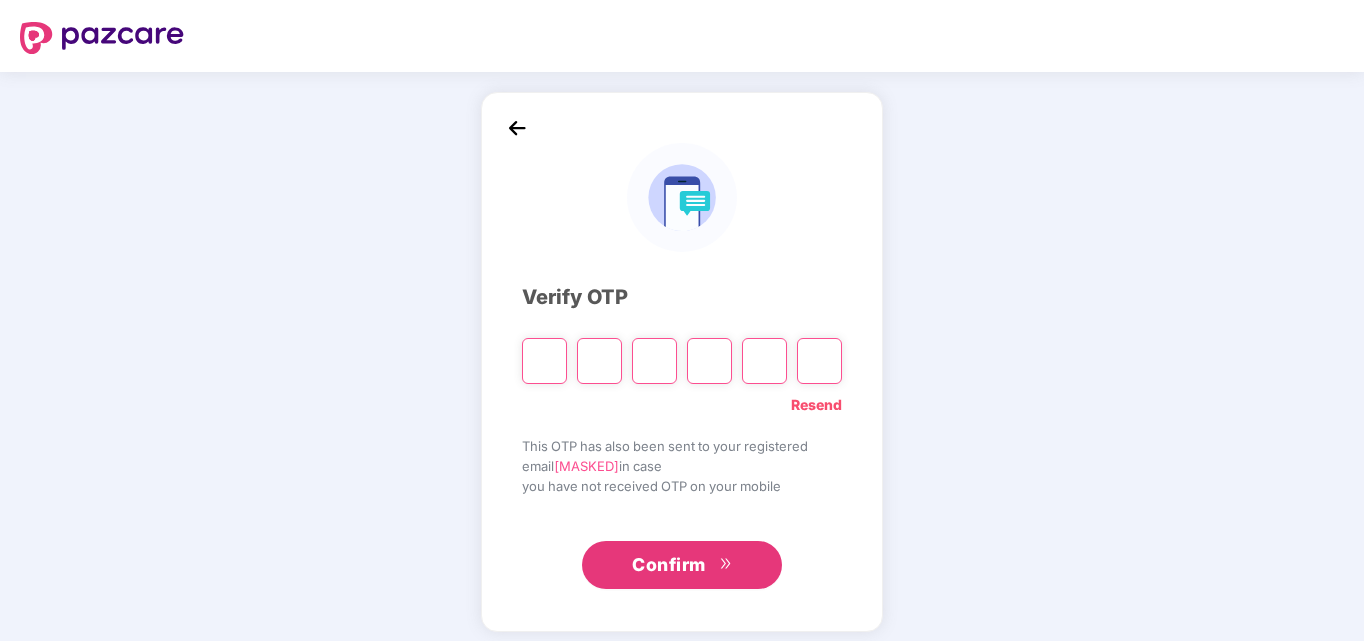 type on "*" 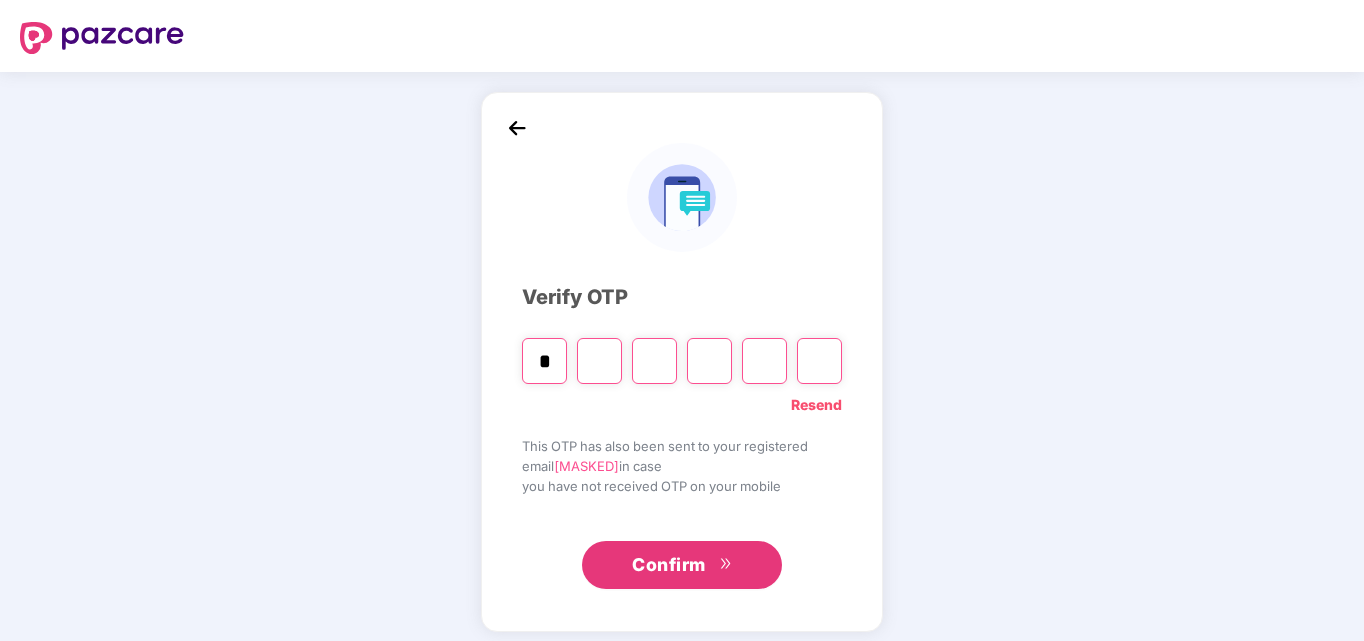 type on "*" 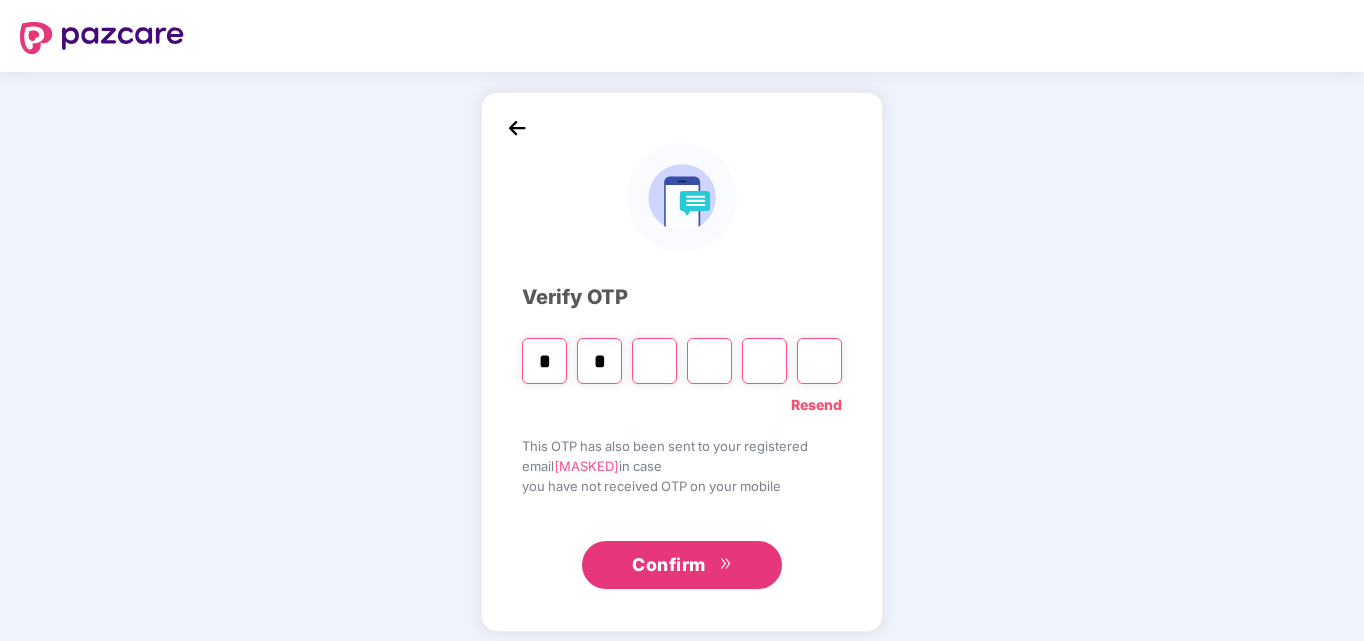 type on "*" 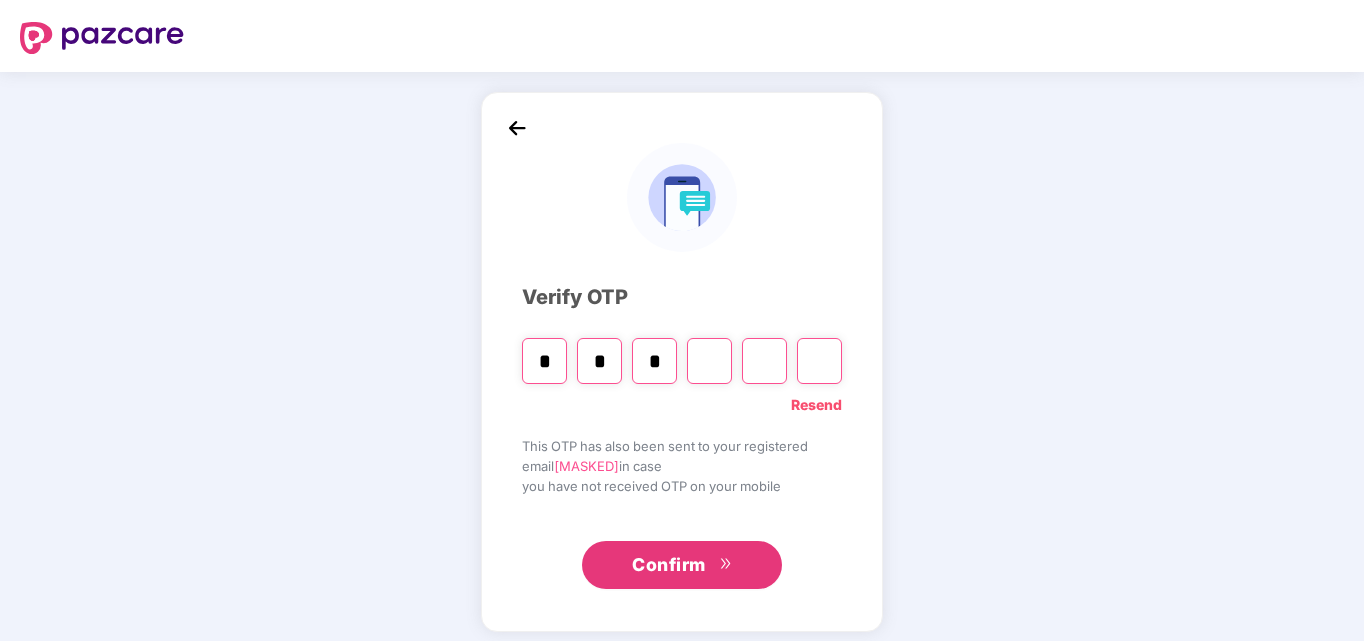 type on "*" 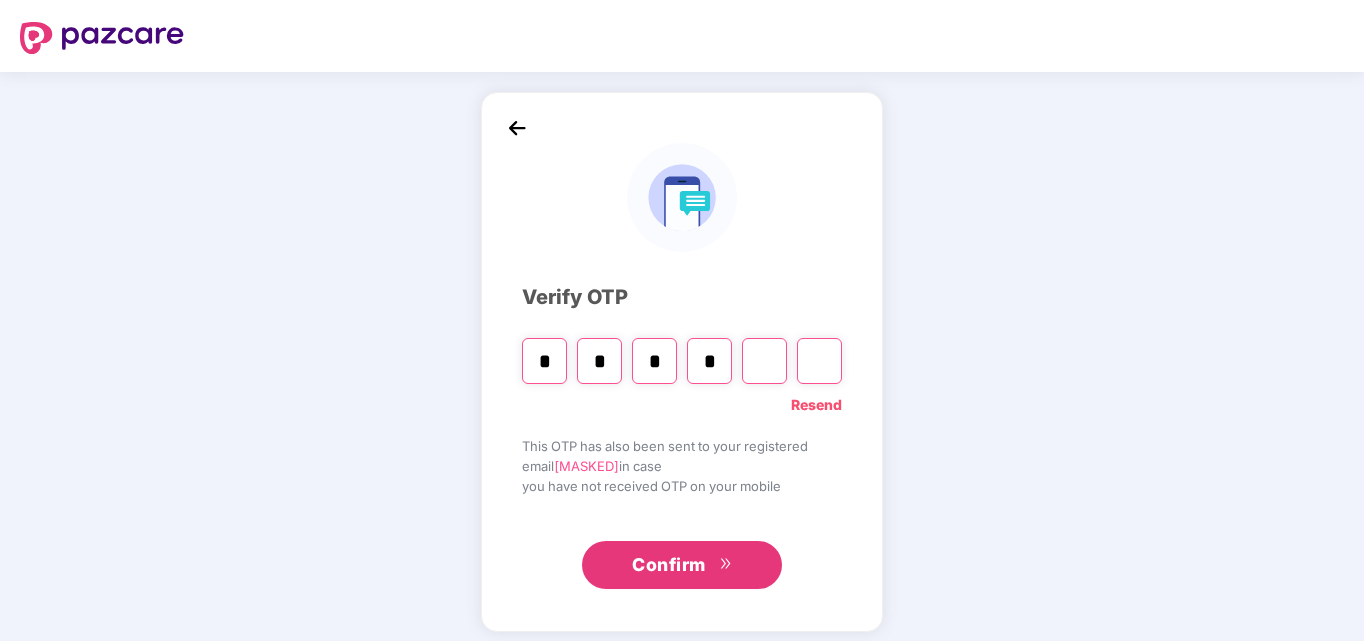 type on "*" 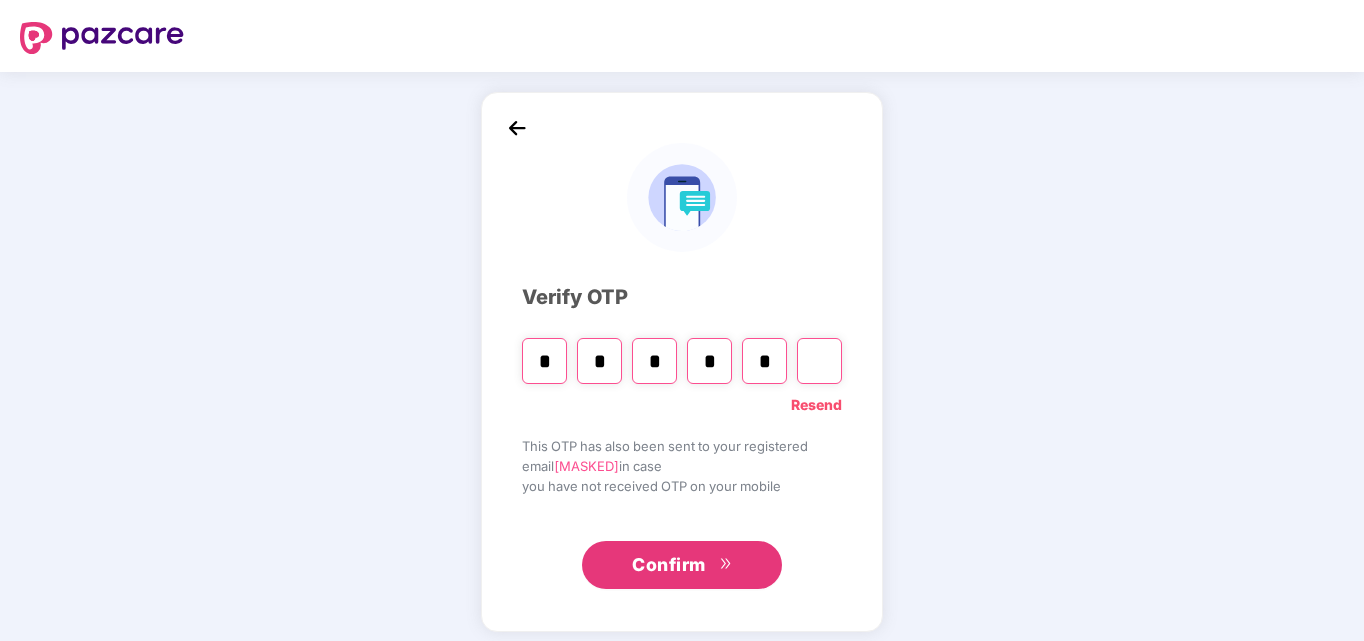 type on "*" 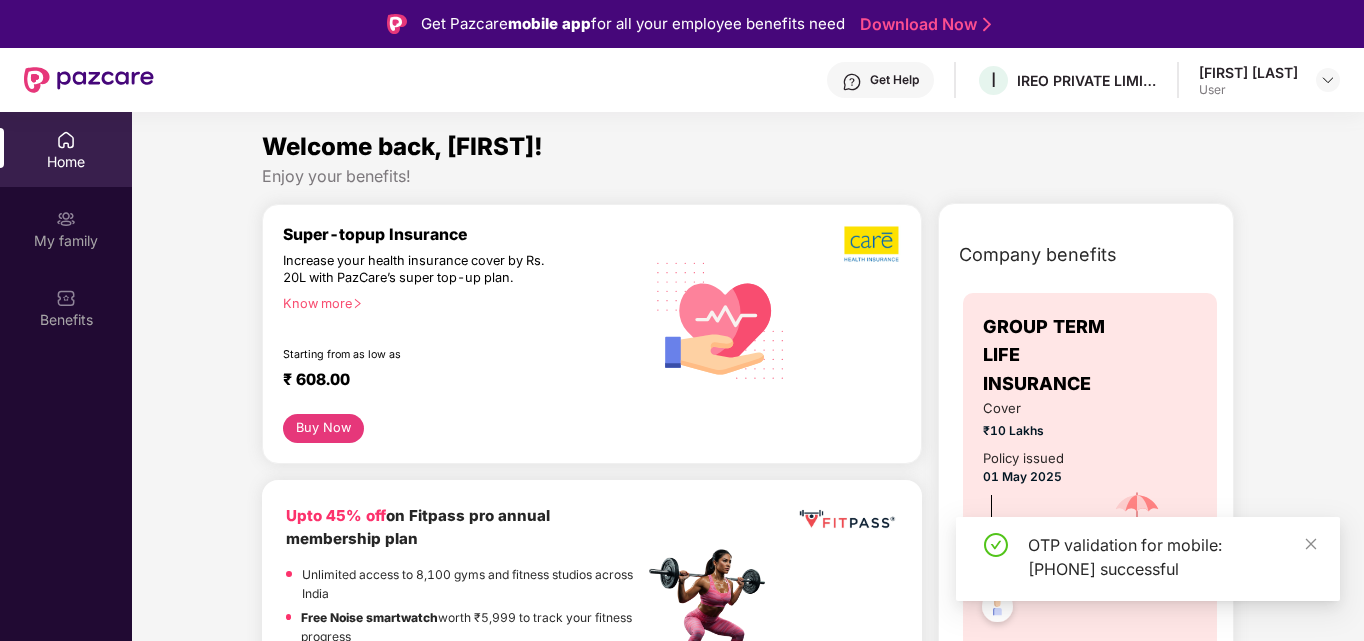 drag, startPoint x: 1306, startPoint y: 545, endPoint x: 1299, endPoint y: 537, distance: 10.630146 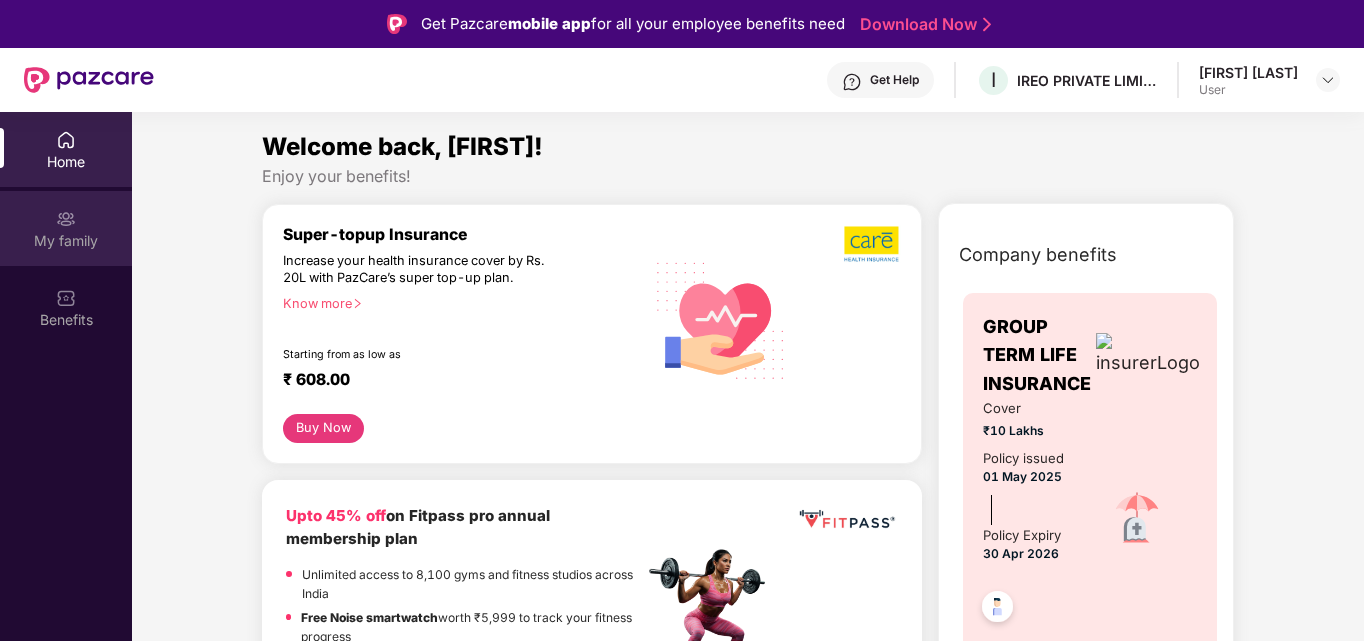 click on "My family" at bounding box center [66, 241] 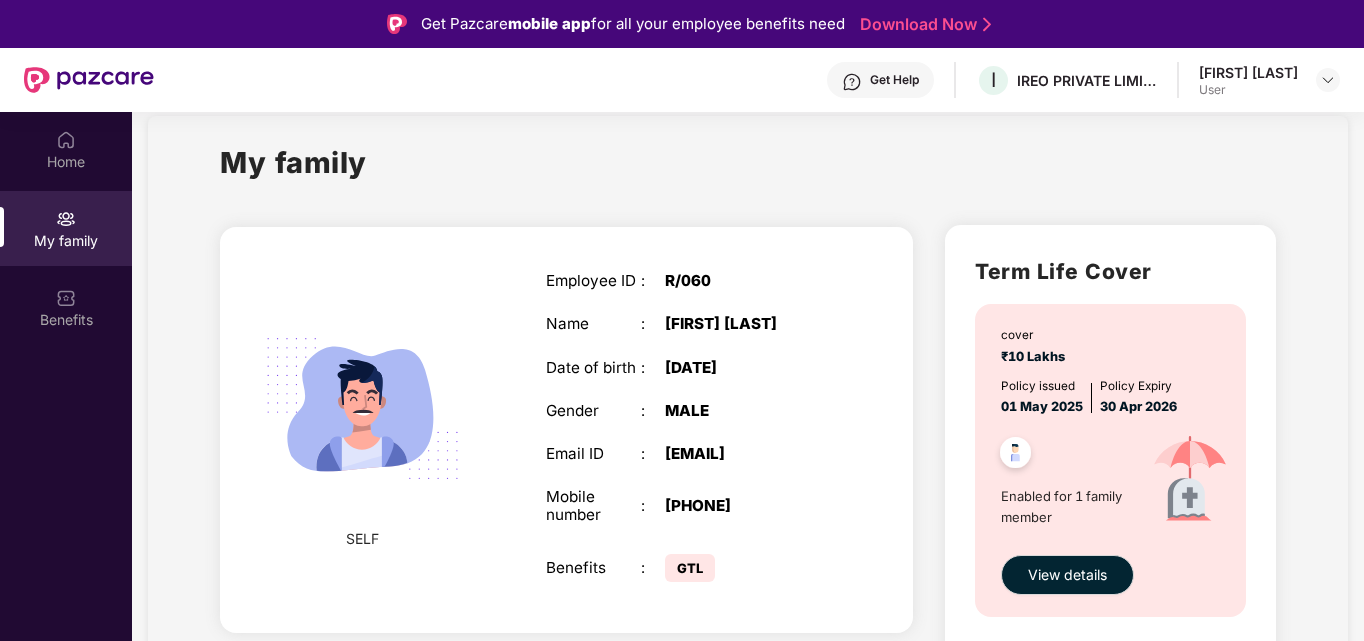 scroll, scrollTop: 43, scrollLeft: 0, axis: vertical 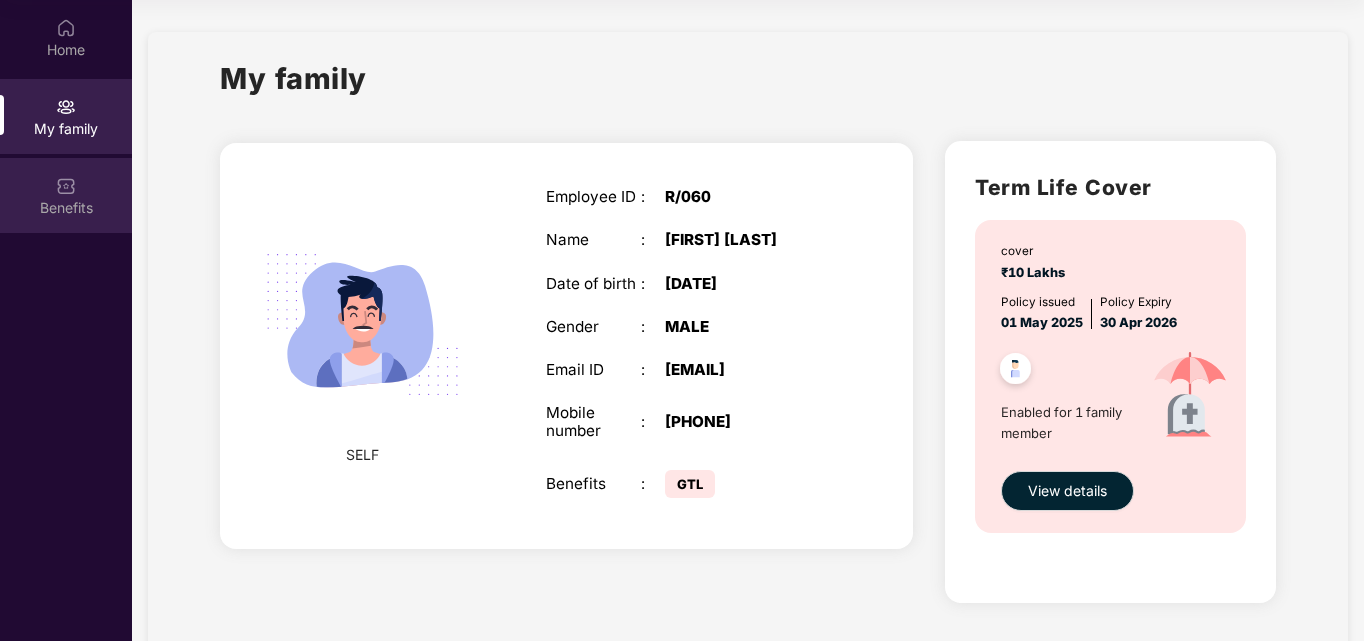 click on "Benefits" at bounding box center (66, 208) 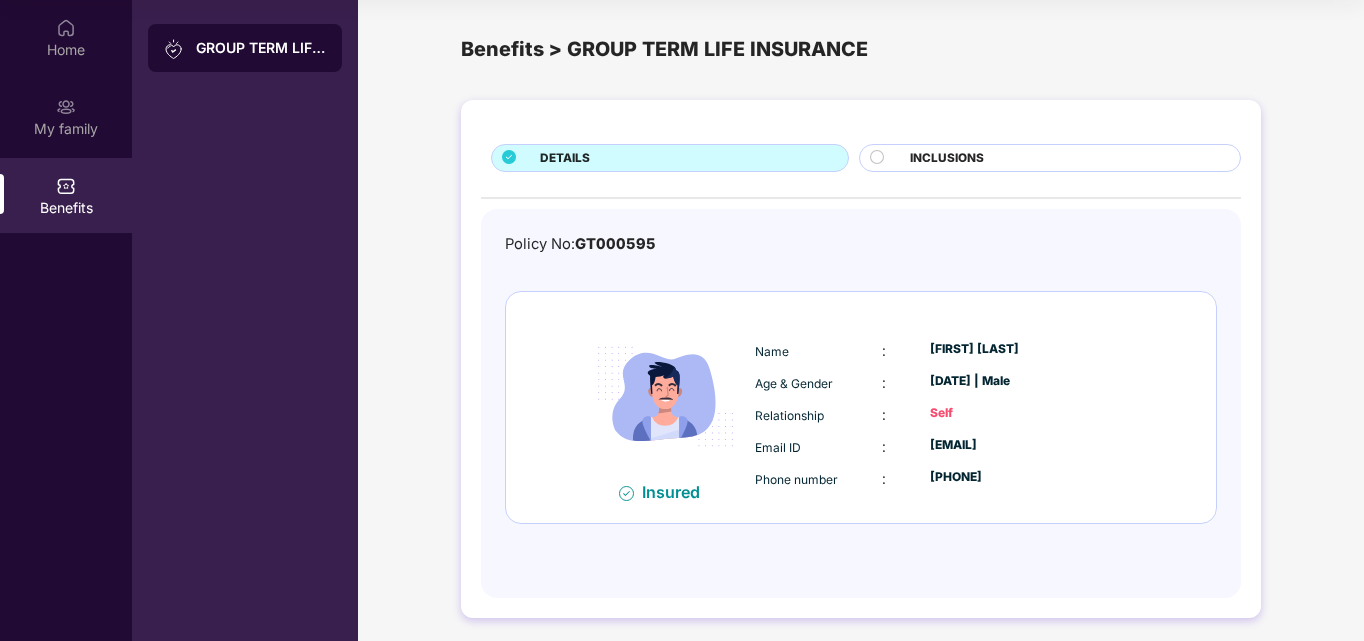 scroll, scrollTop: 0, scrollLeft: 0, axis: both 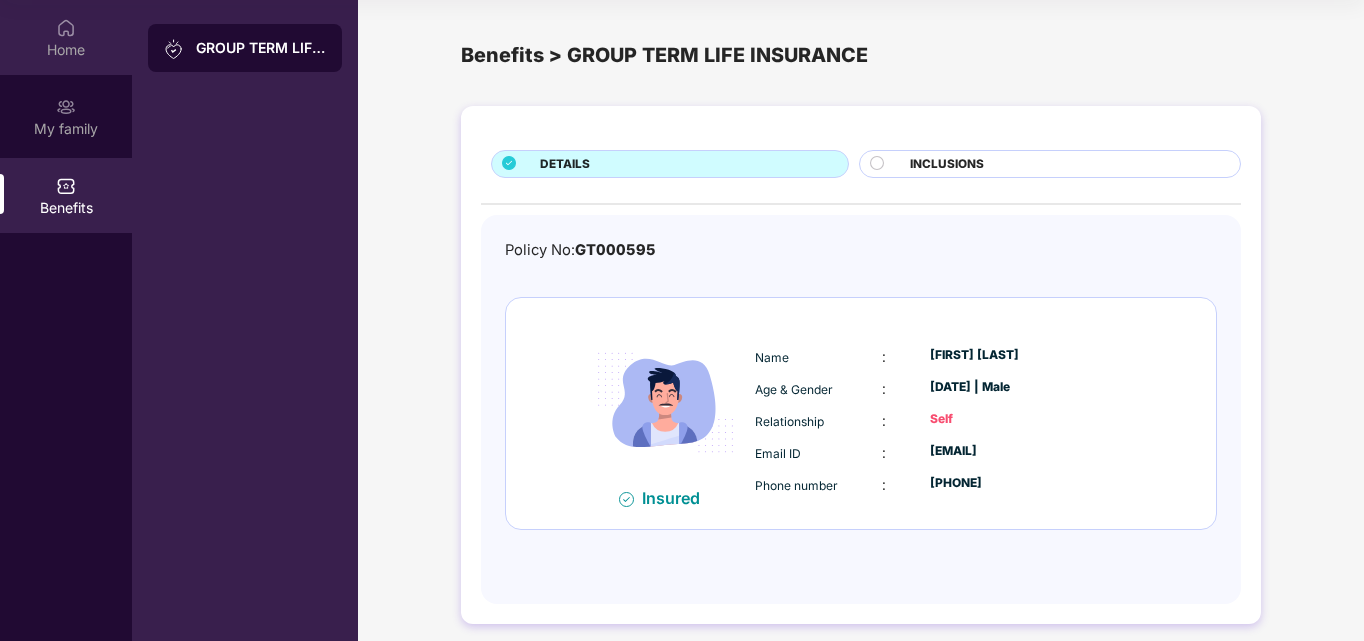 click at bounding box center (66, 28) 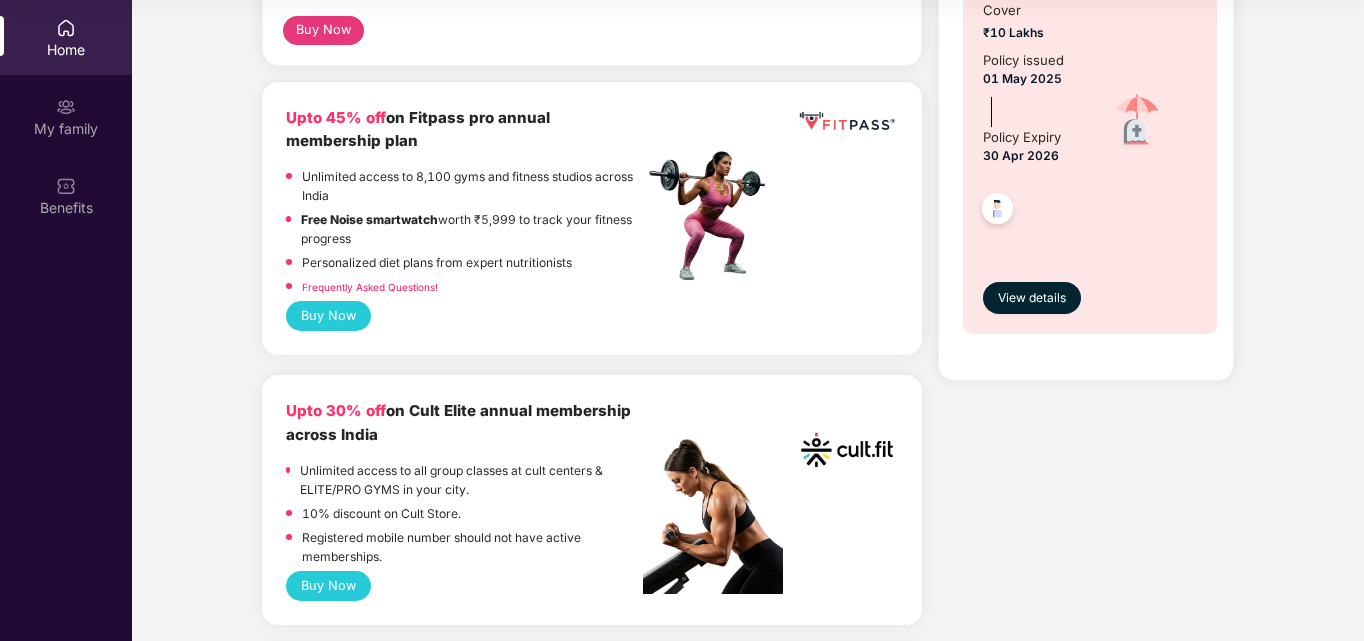 scroll, scrollTop: 0, scrollLeft: 0, axis: both 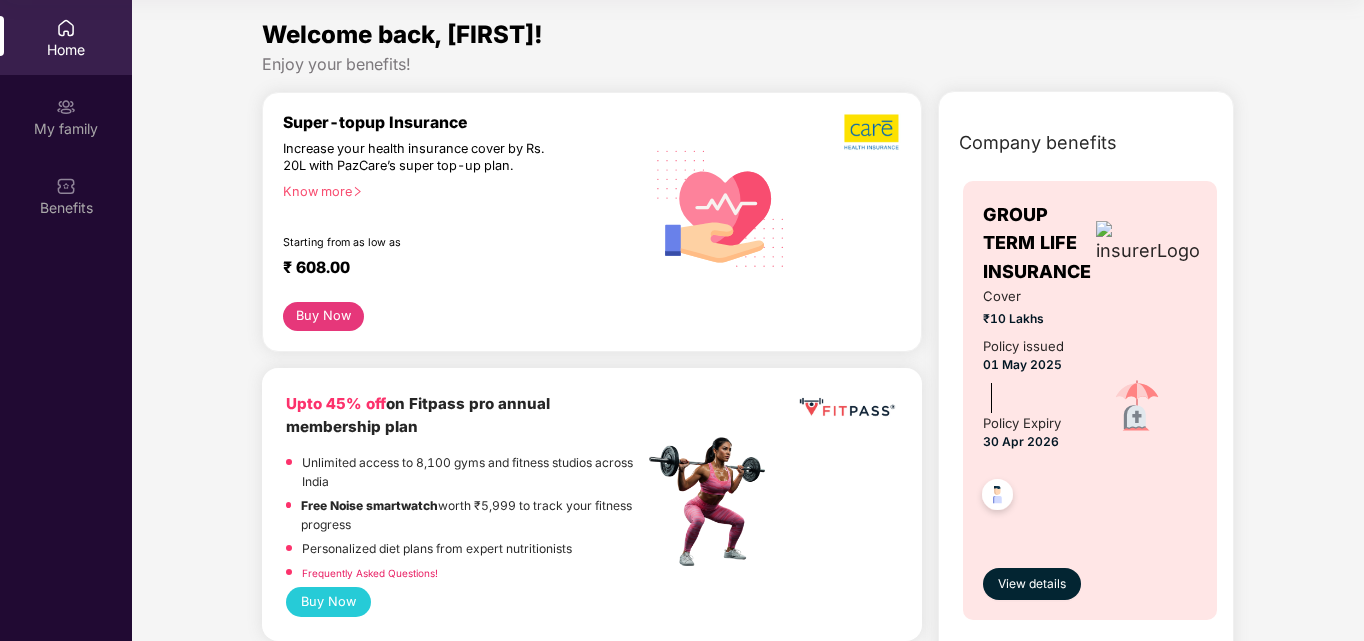 click on "Home" at bounding box center [66, 50] 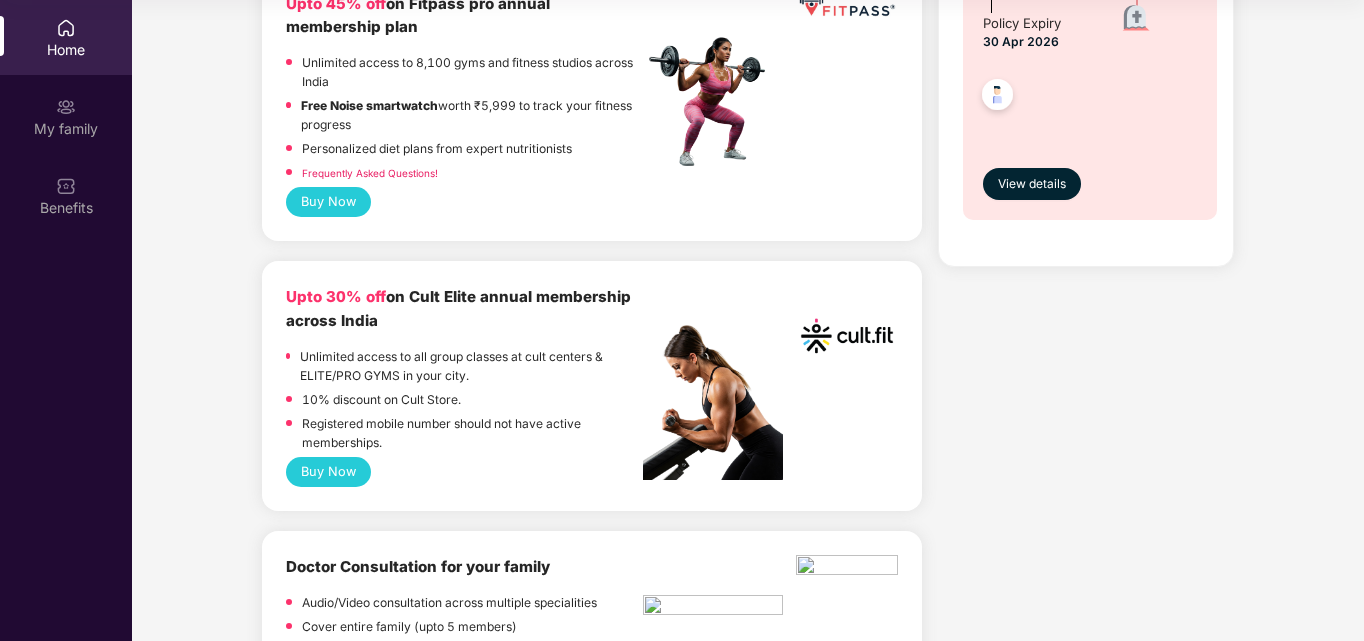scroll, scrollTop: 0, scrollLeft: 0, axis: both 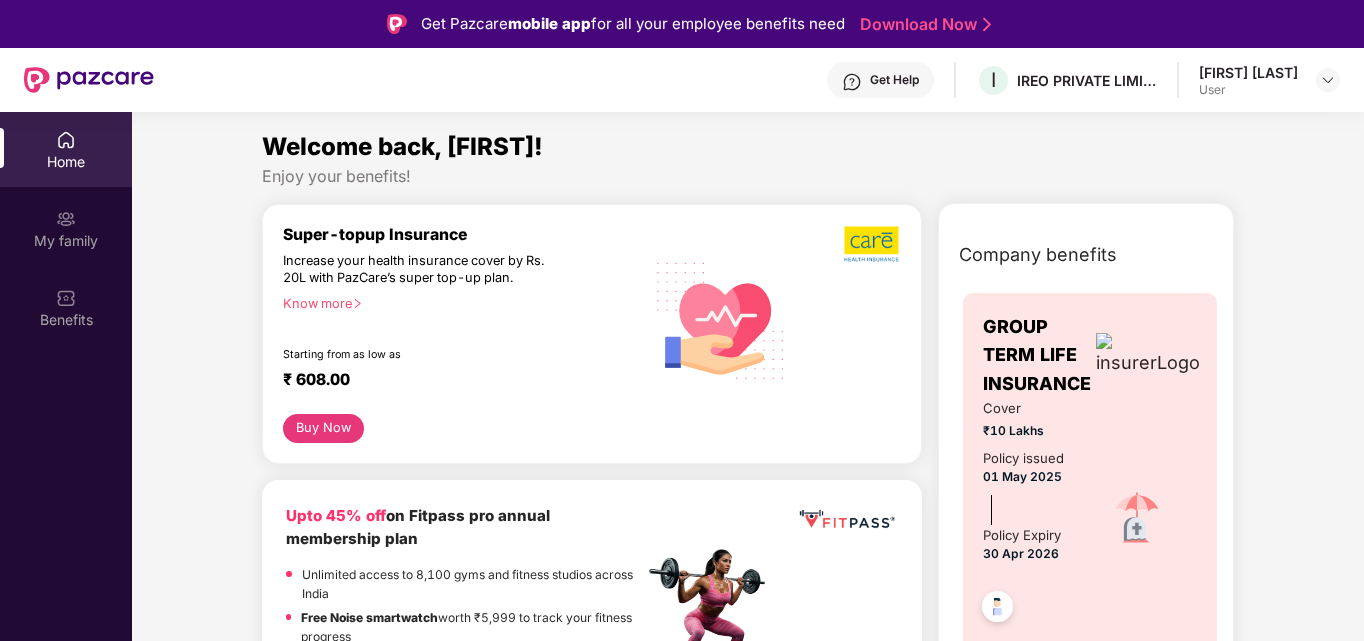 click at bounding box center (89, 80) 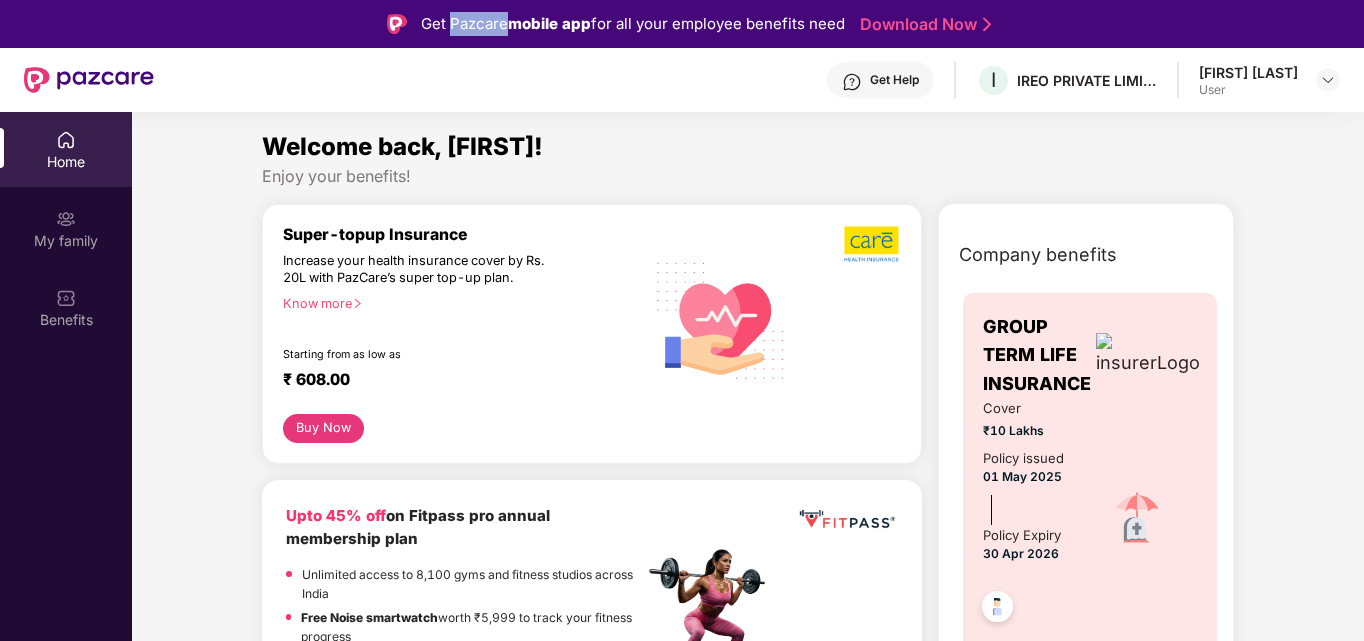 drag, startPoint x: 451, startPoint y: 19, endPoint x: 504, endPoint y: 24, distance: 53.235325 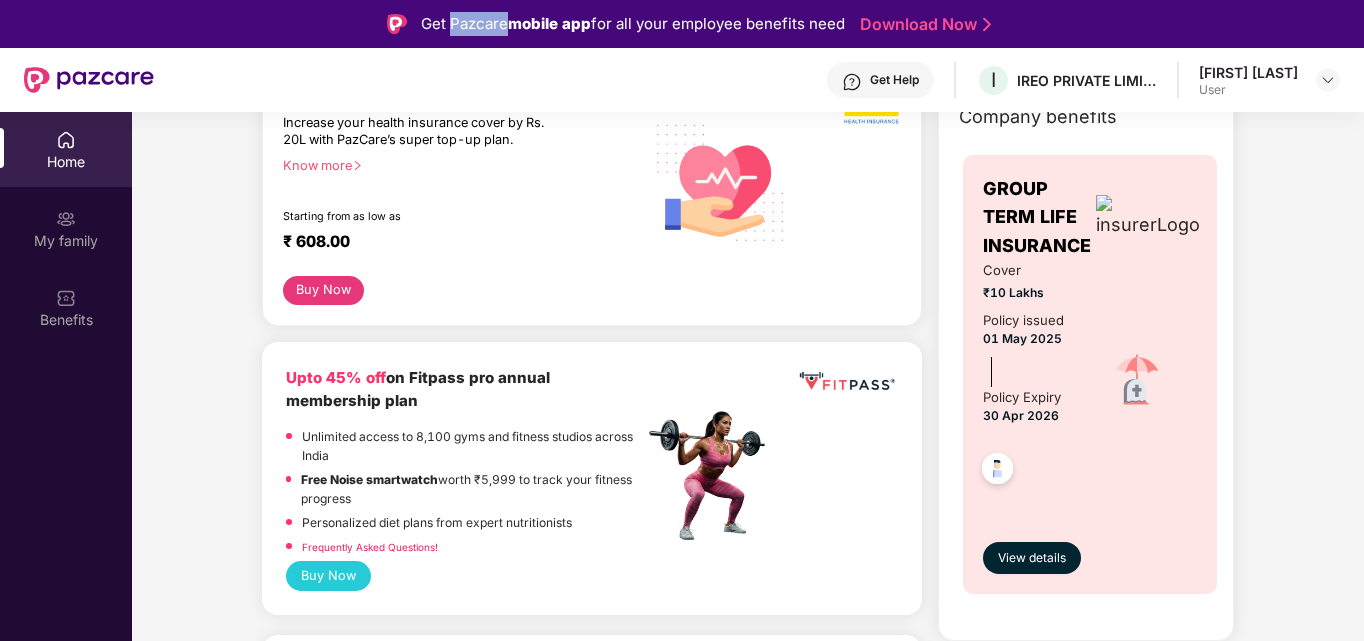 scroll, scrollTop: 0, scrollLeft: 0, axis: both 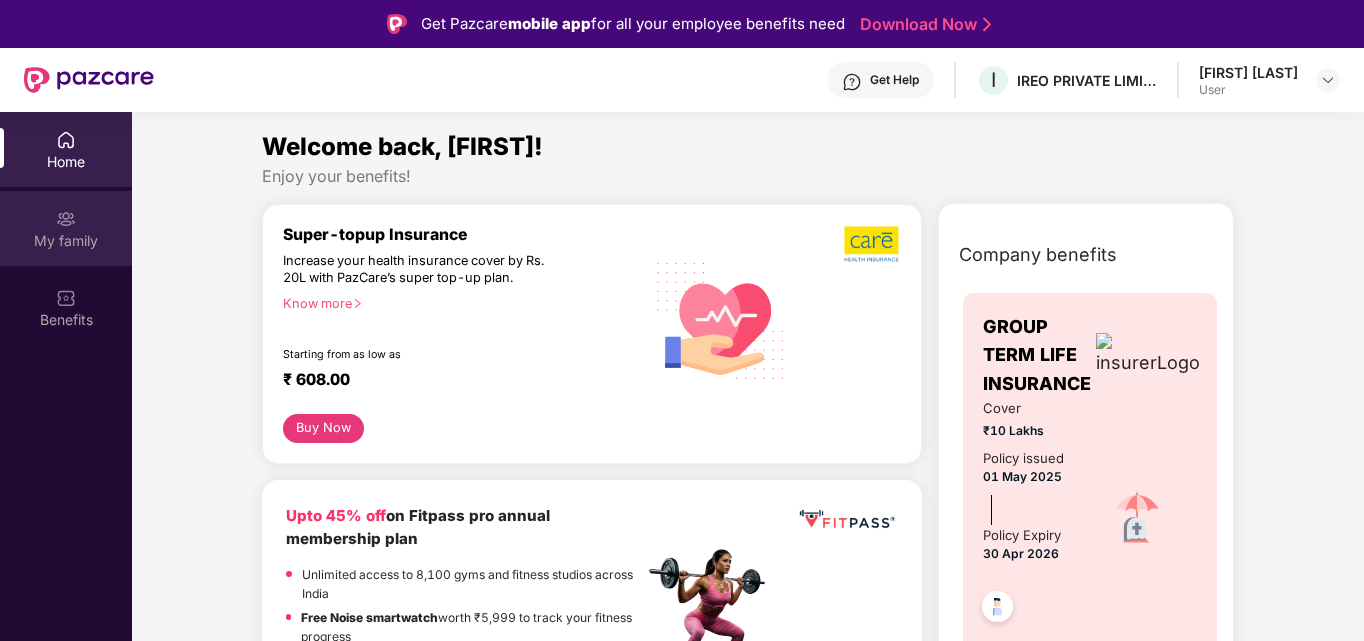 click on "My family" at bounding box center [66, 241] 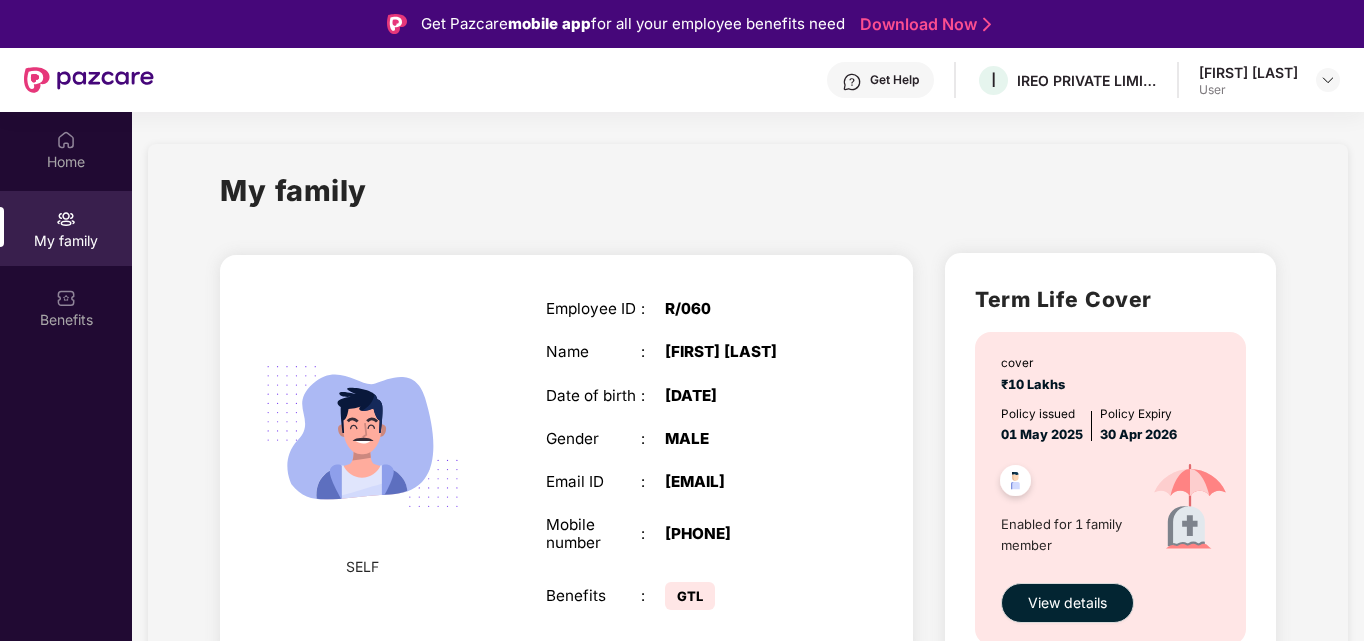 scroll, scrollTop: 43, scrollLeft: 0, axis: vertical 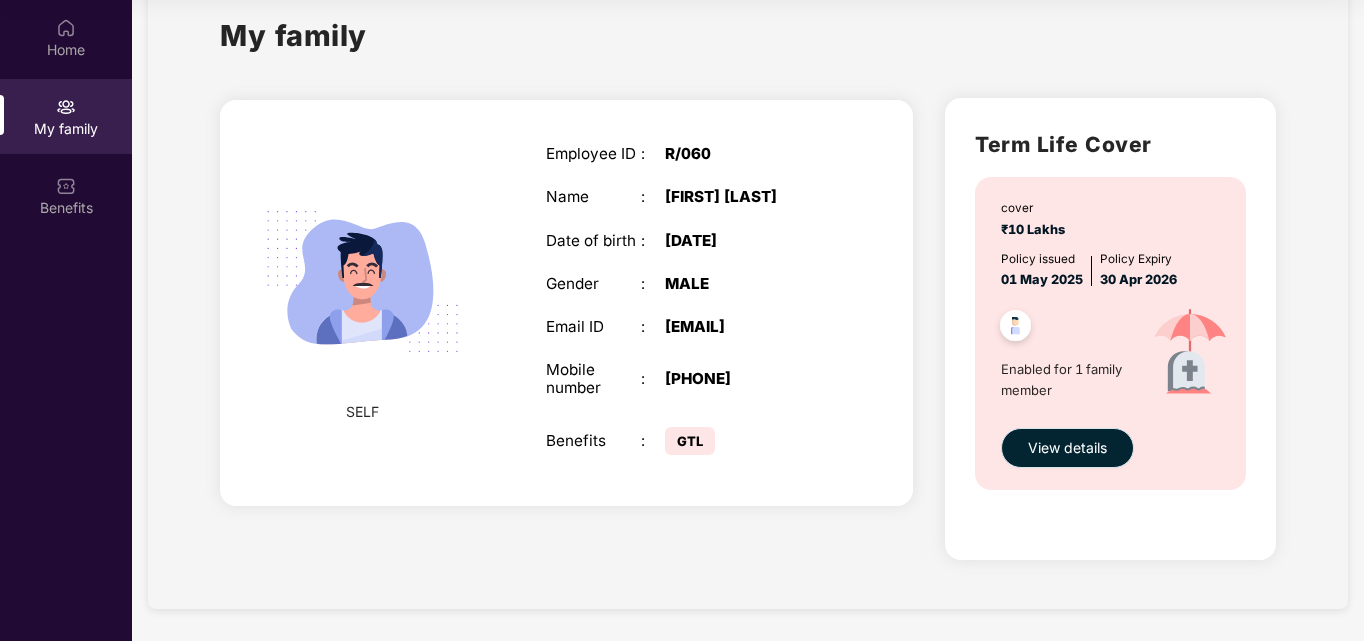 click on "View details" at bounding box center (1067, 448) 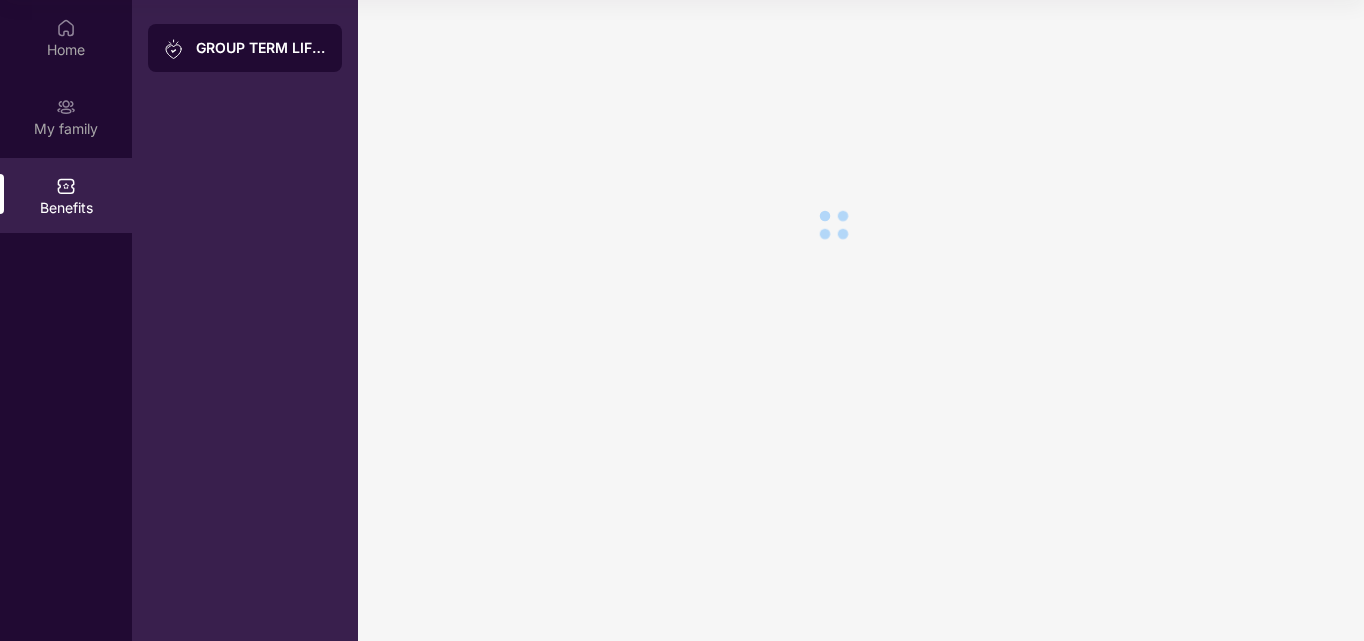 scroll, scrollTop: 0, scrollLeft: 0, axis: both 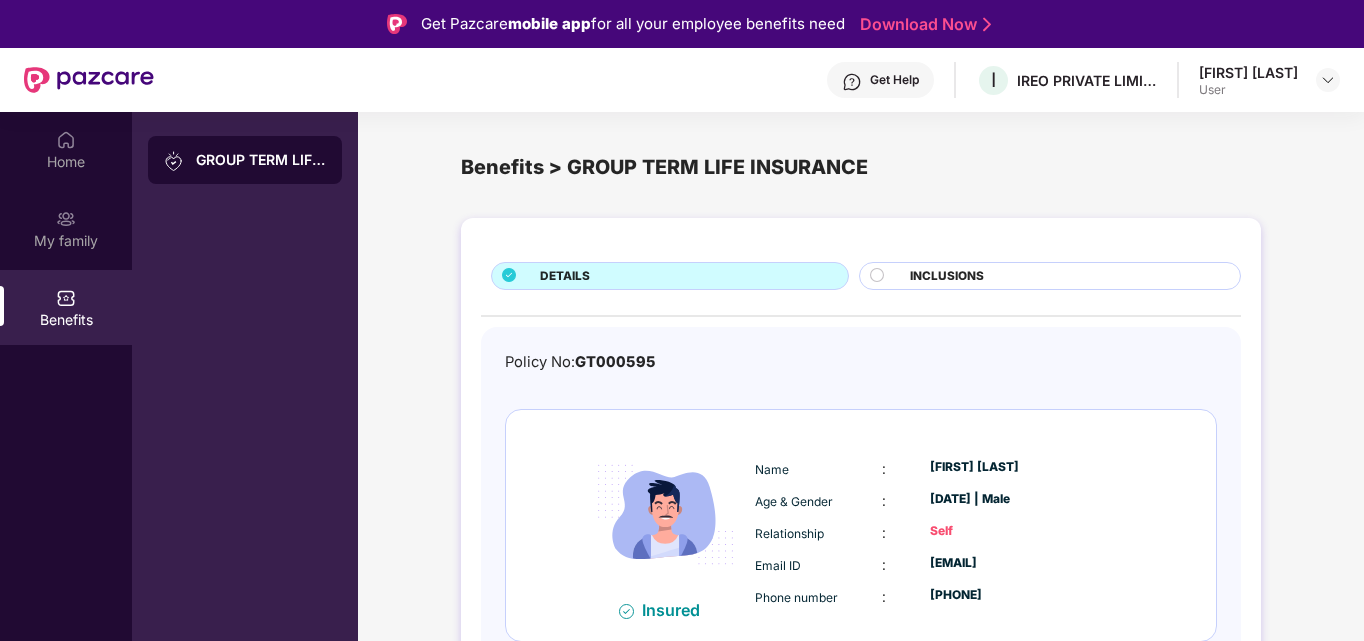 click on "INCLUSIONS" at bounding box center (1065, 278) 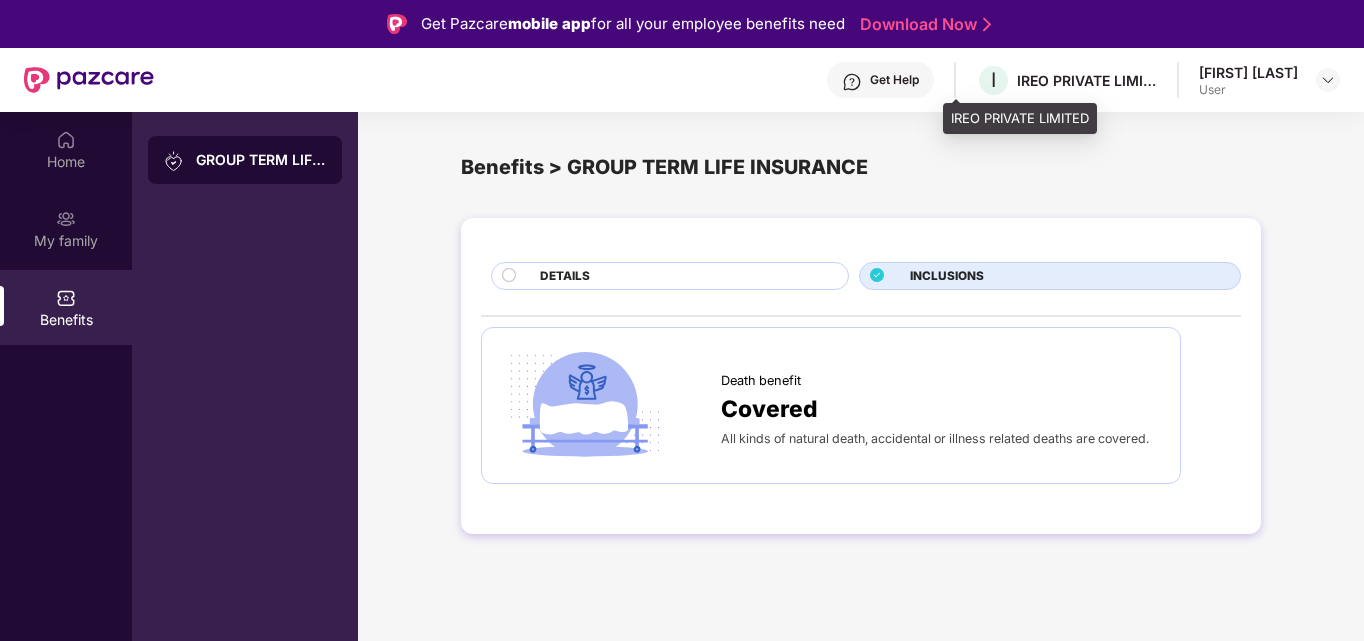 click on "IREO PRIVATE LIMITED" at bounding box center (1087, 80) 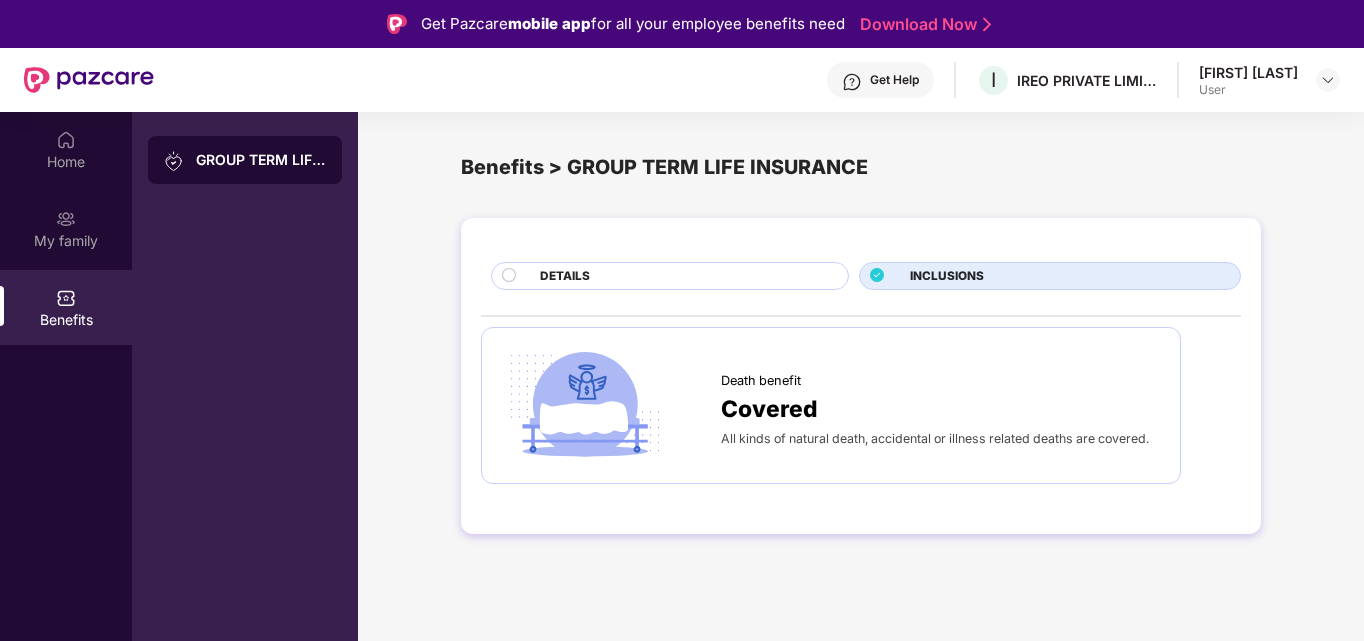 click on "Get Help" at bounding box center (894, 80) 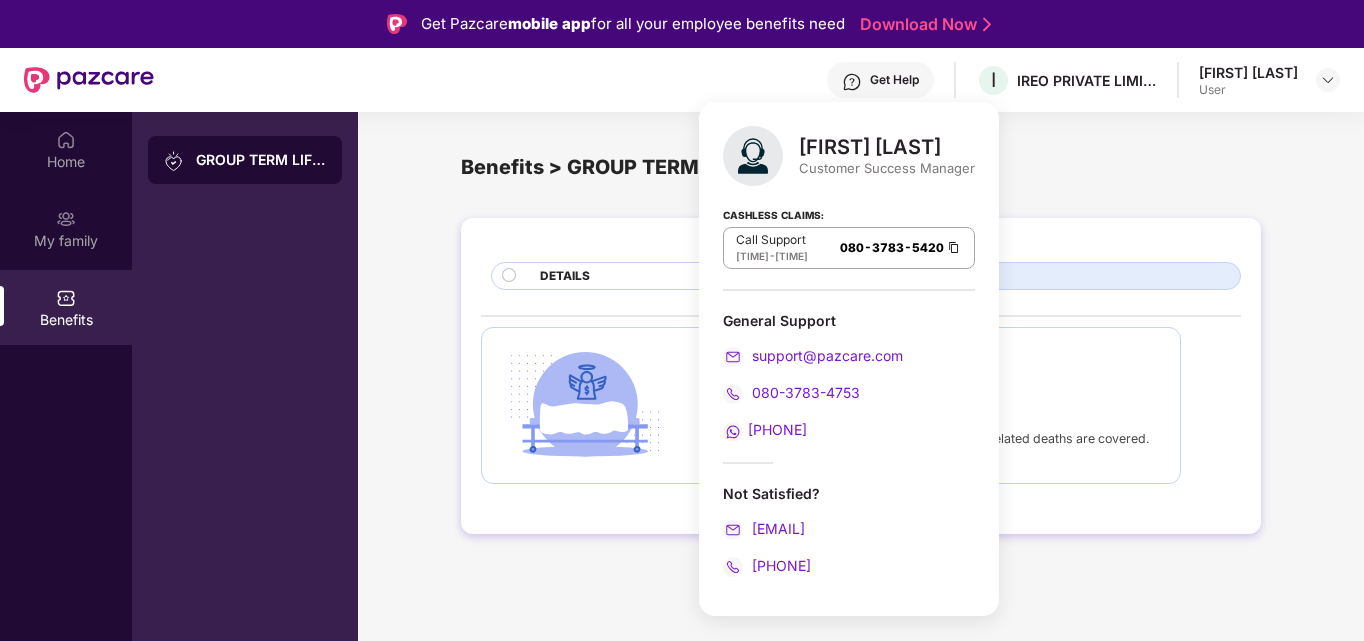 click on "Benefits > GROUP TERM LIFE INSURANCE" at bounding box center [861, 168] 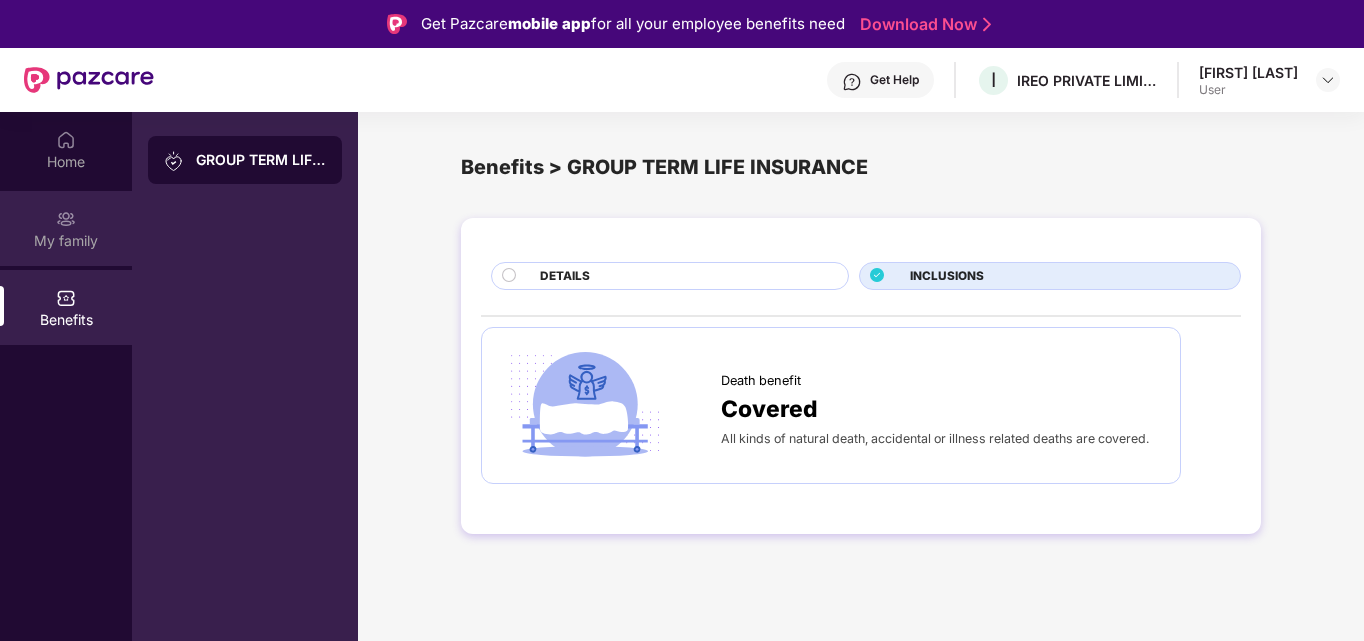 click on "My family" at bounding box center [66, 241] 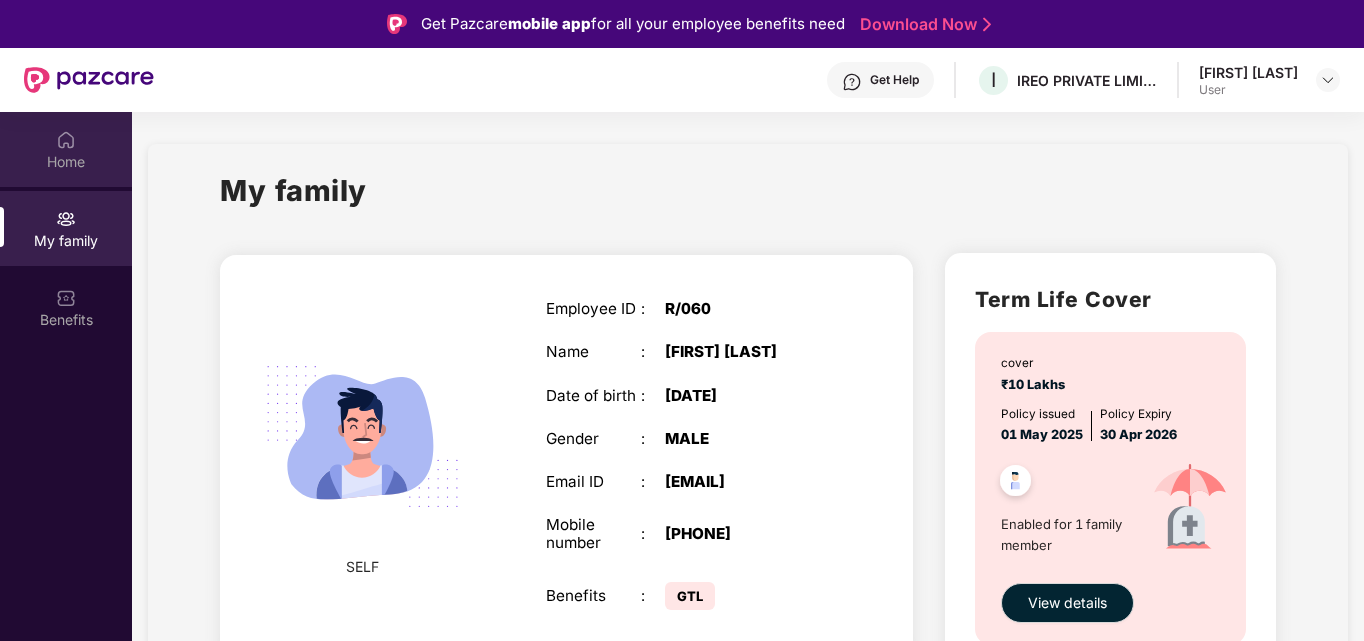 click on "Home" at bounding box center (66, 162) 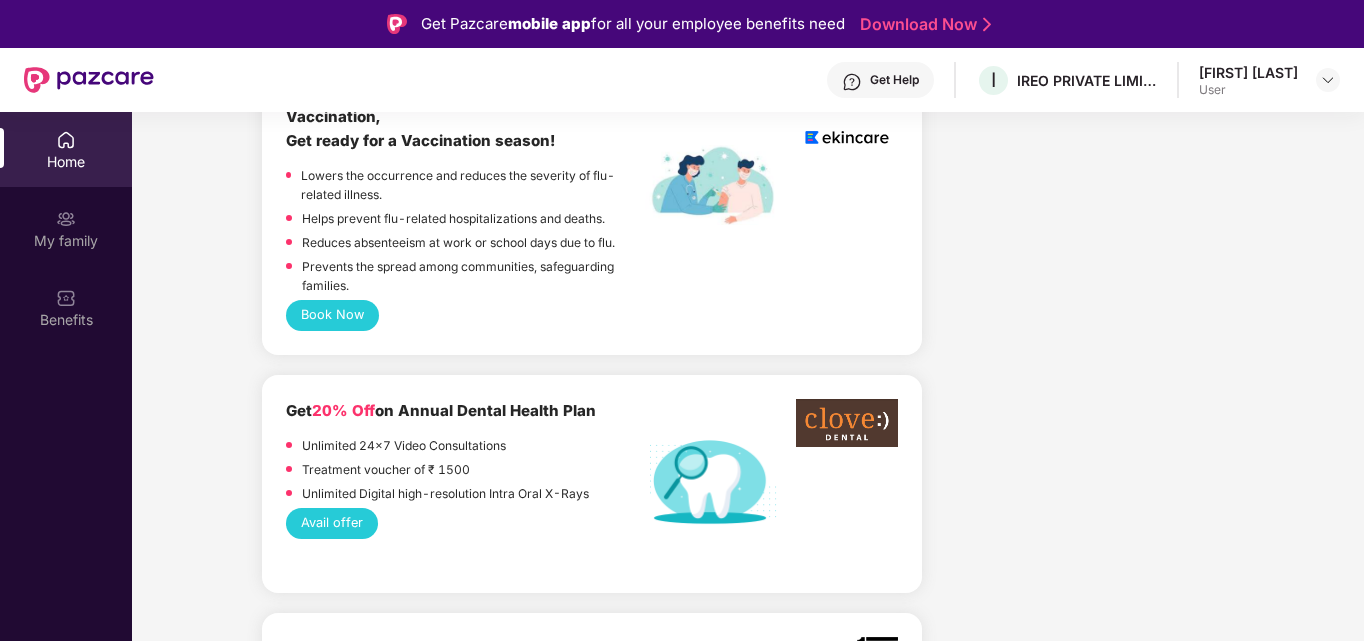 scroll, scrollTop: 1500, scrollLeft: 0, axis: vertical 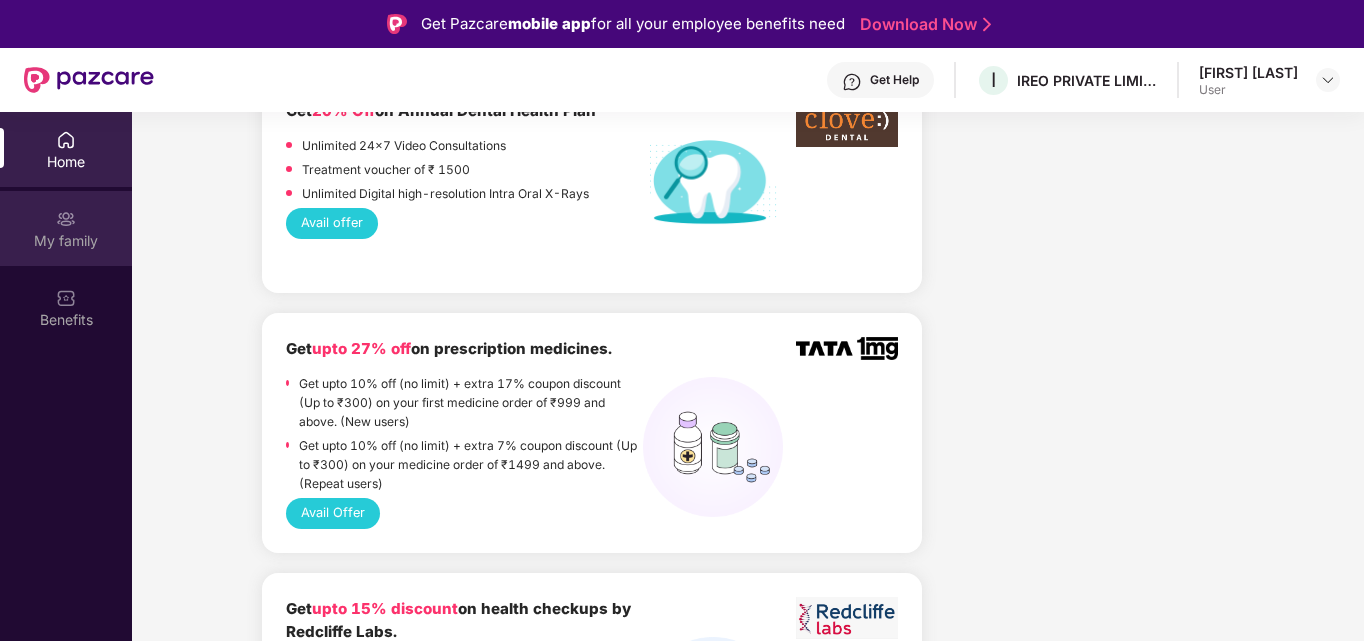 click at bounding box center [66, 219] 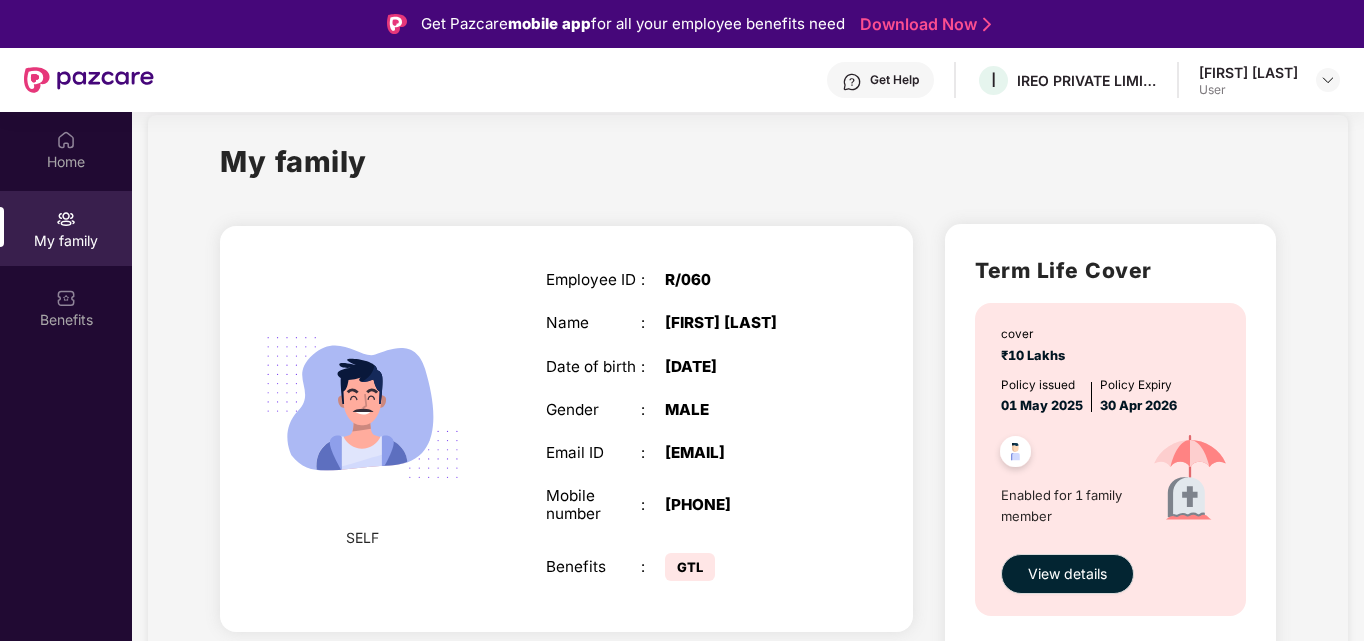 scroll, scrollTop: 43, scrollLeft: 0, axis: vertical 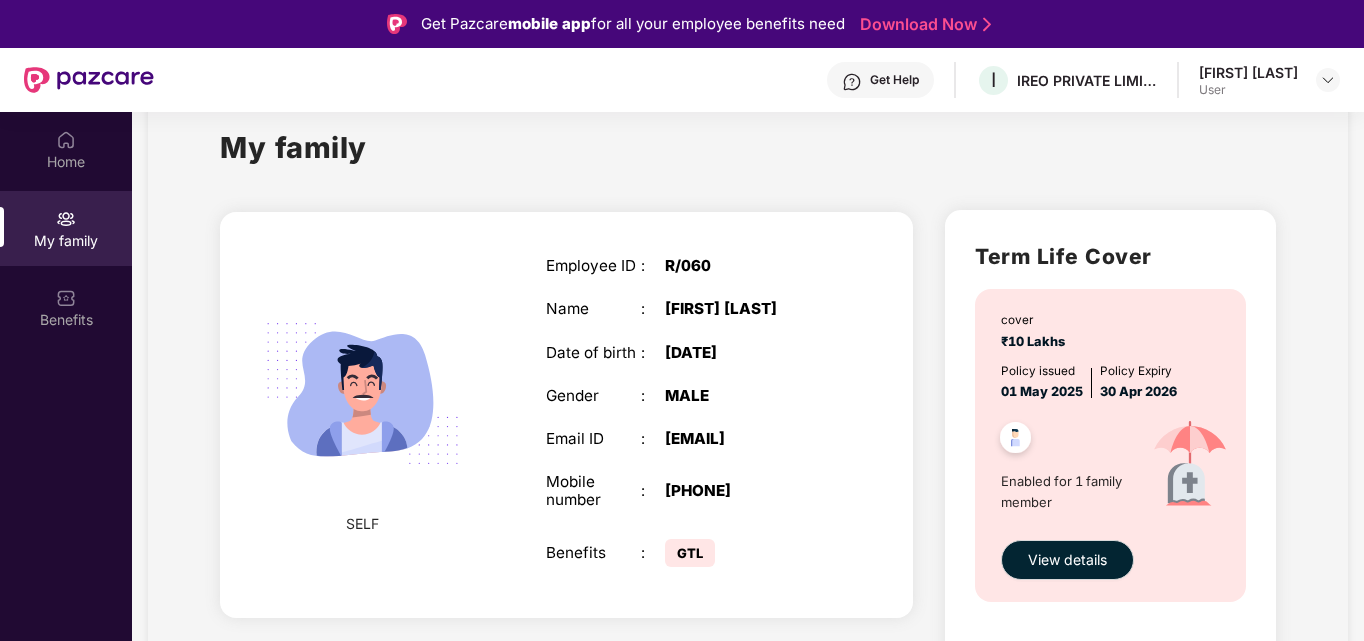 drag, startPoint x: 668, startPoint y: 438, endPoint x: 778, endPoint y: 455, distance: 111.305885 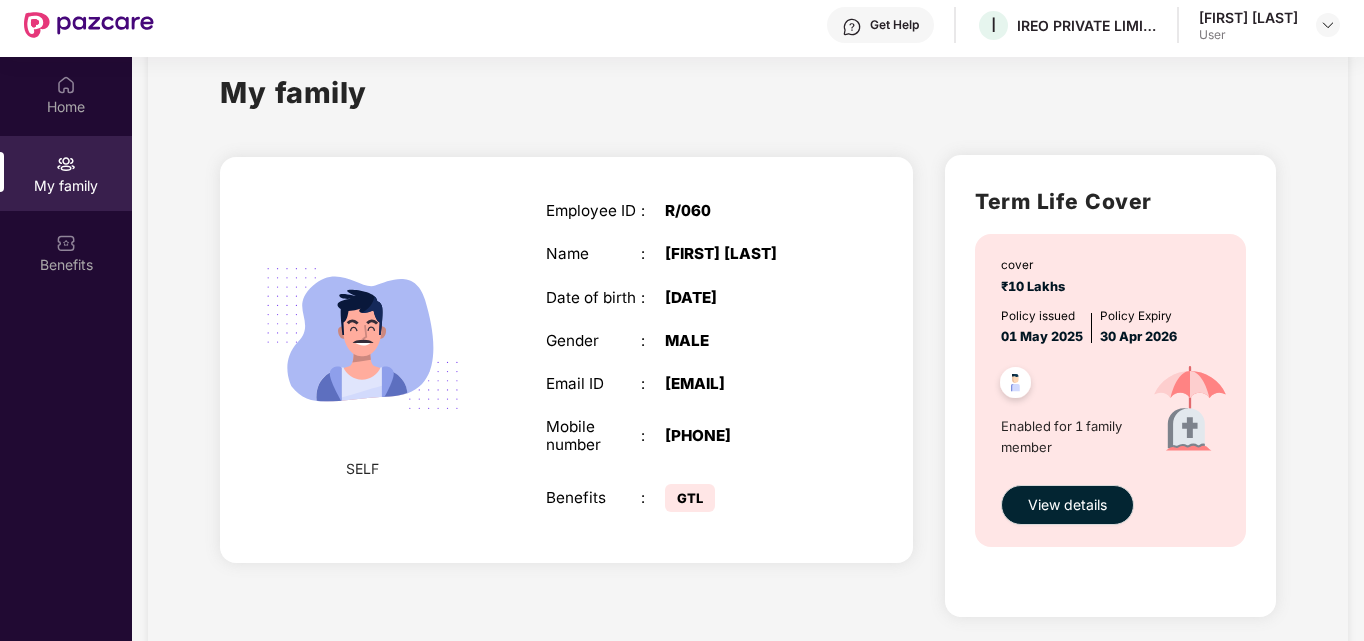 scroll, scrollTop: 0, scrollLeft: 0, axis: both 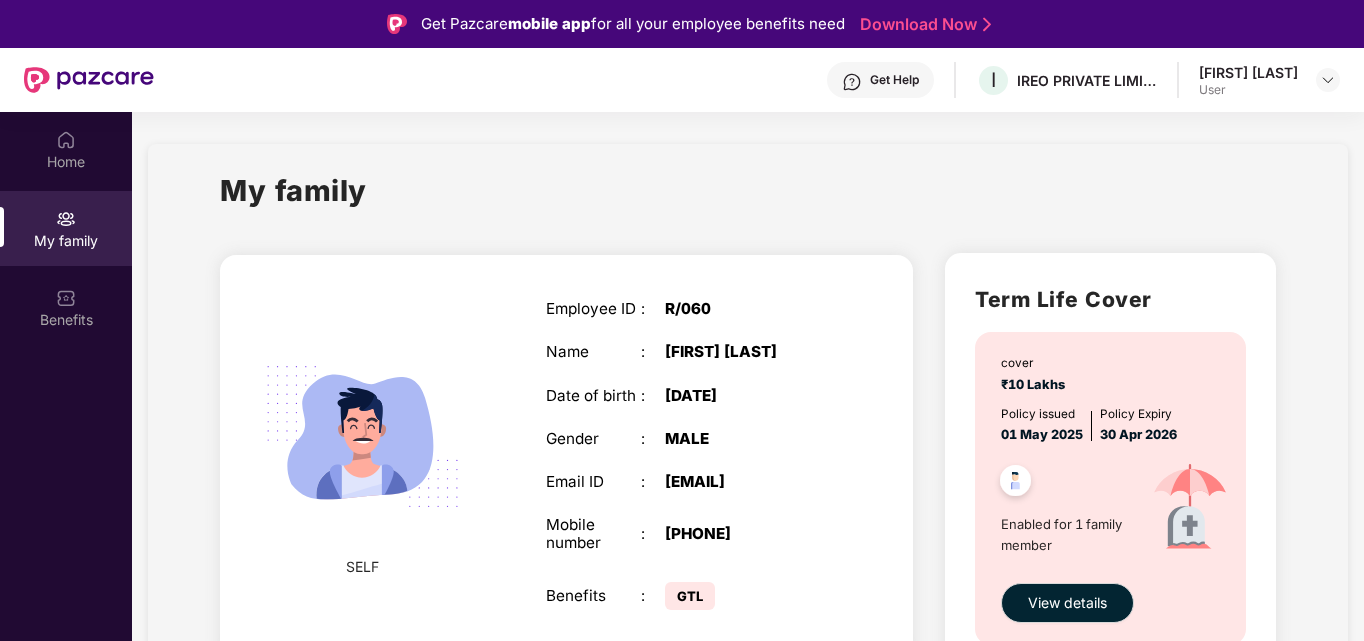 click on "Employee ID : [ID] Name : [FIRST] [LAST] Date of birth : [DATE] Gender : MALE Email ID : [EMAIL] Mobile number : [PHONE] Benefits : GTL" at bounding box center (689, 457) 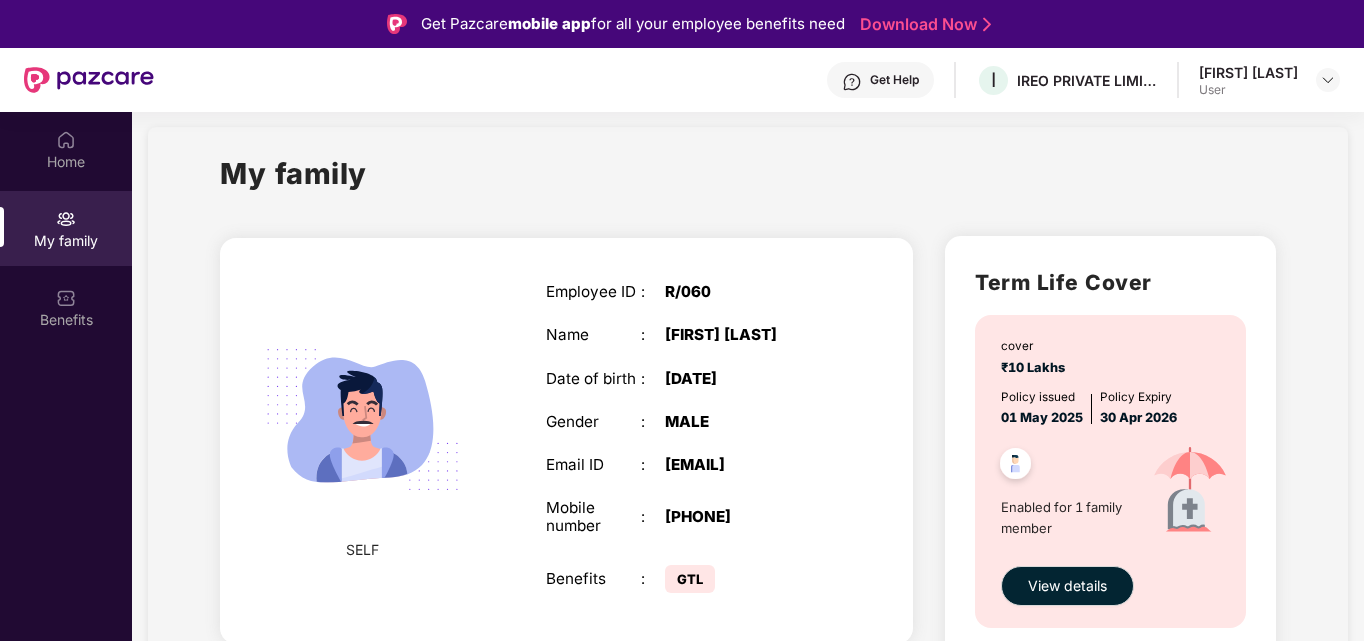 scroll, scrollTop: 43, scrollLeft: 0, axis: vertical 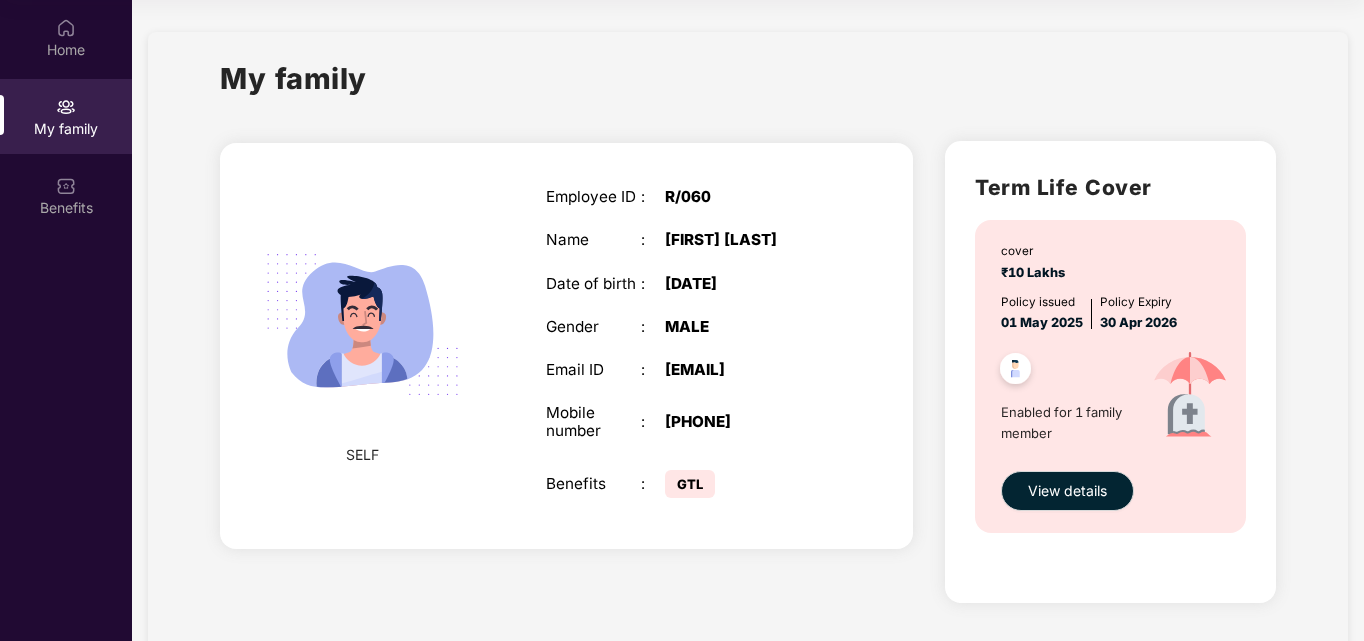 click on "SELF" at bounding box center [362, 345] 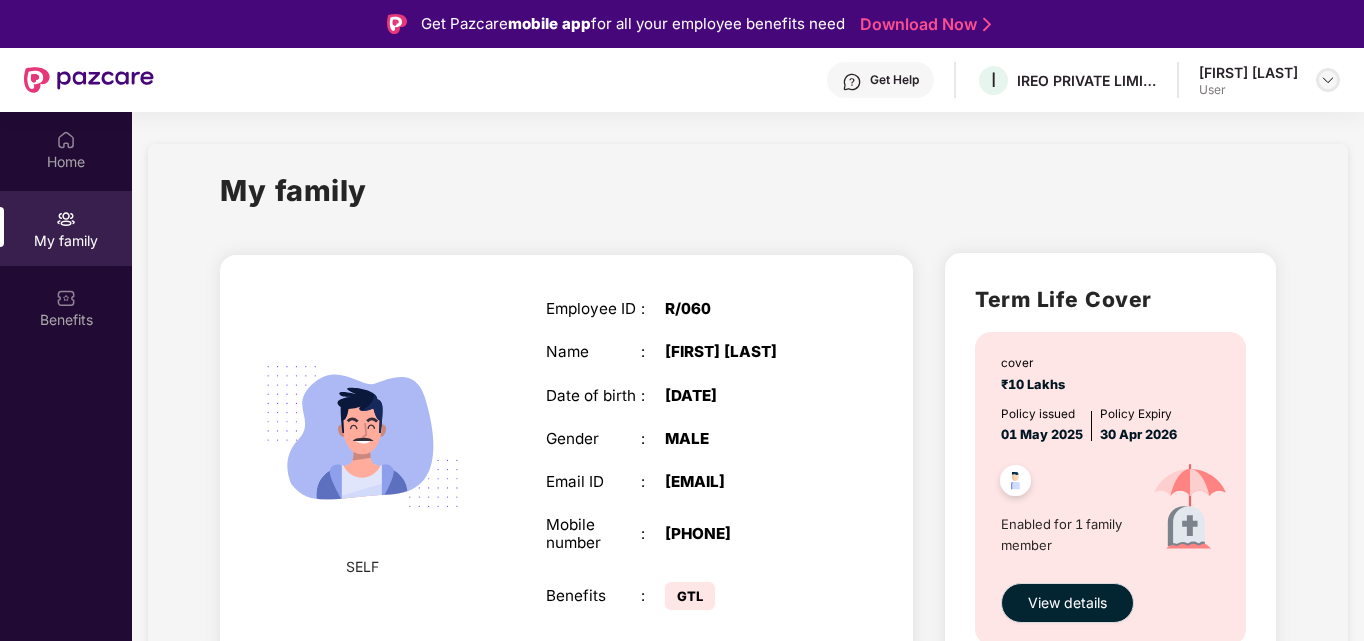 click at bounding box center (1328, 80) 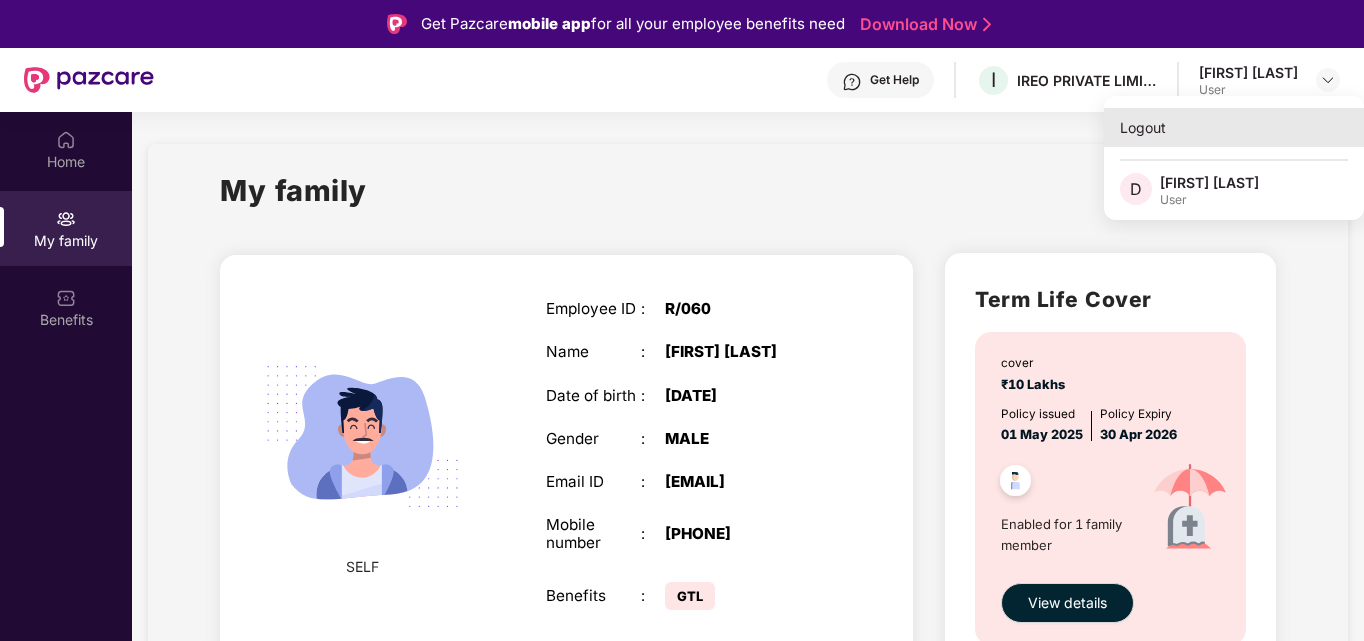 click on "Logout" at bounding box center [1234, 127] 